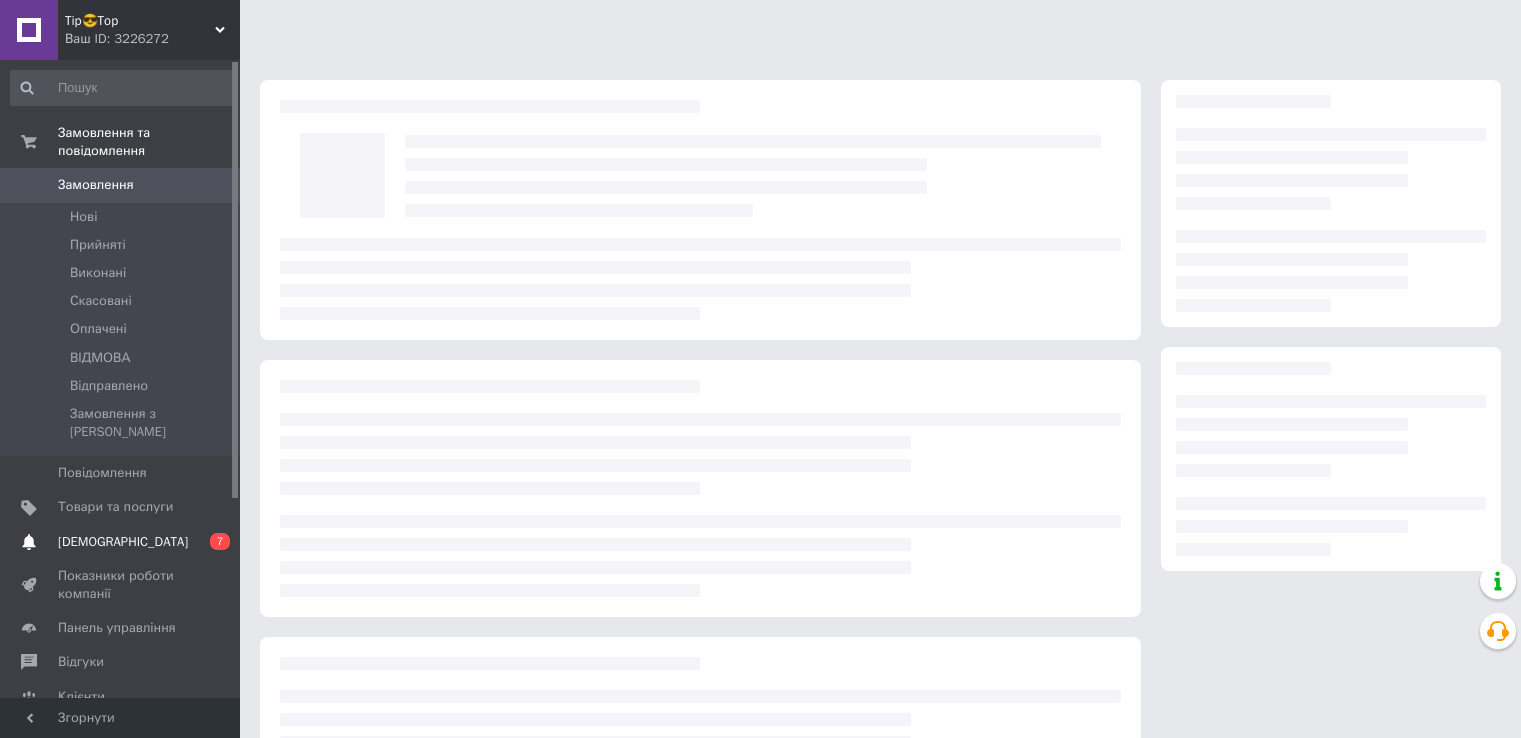 scroll, scrollTop: 0, scrollLeft: 0, axis: both 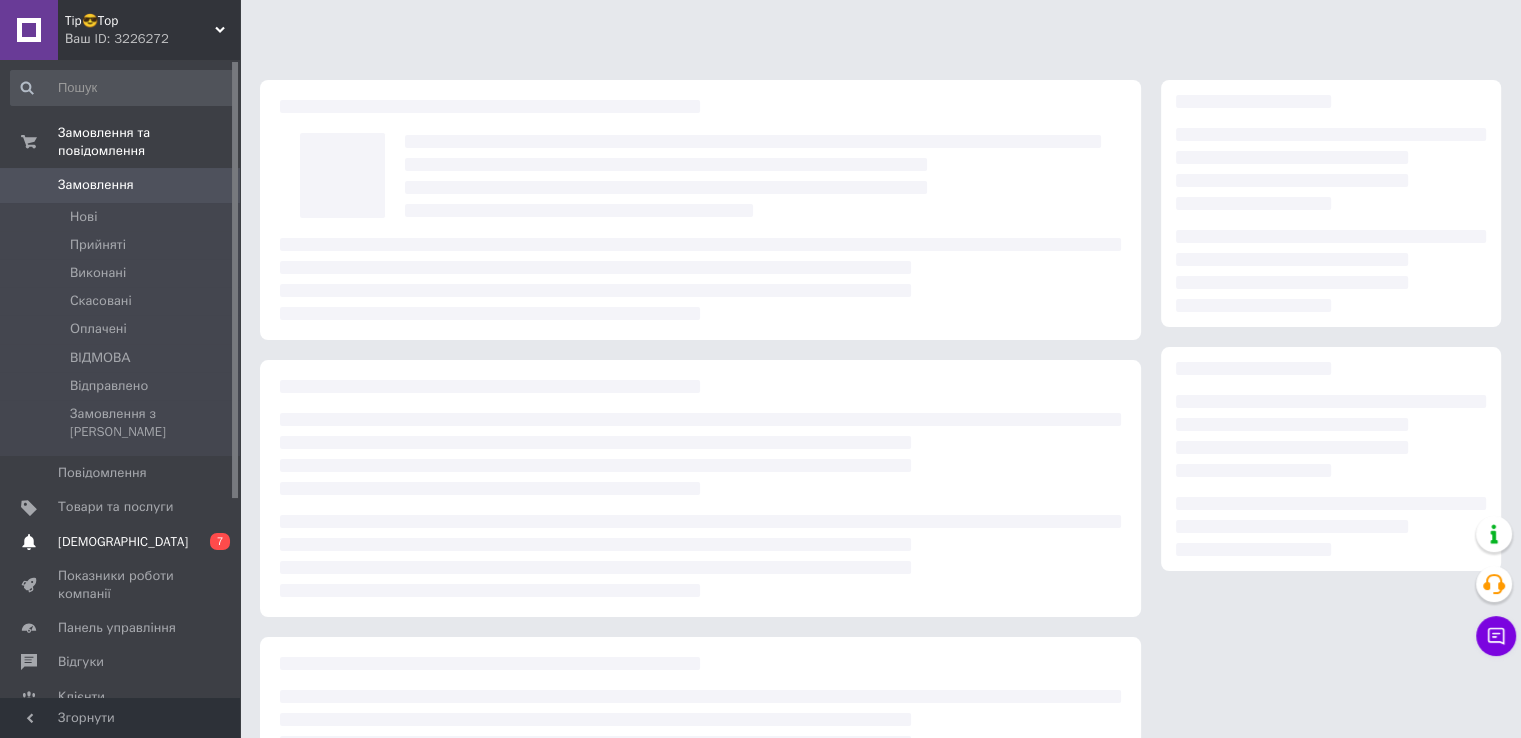 click on "[DEMOGRAPHIC_DATA]" at bounding box center (123, 542) 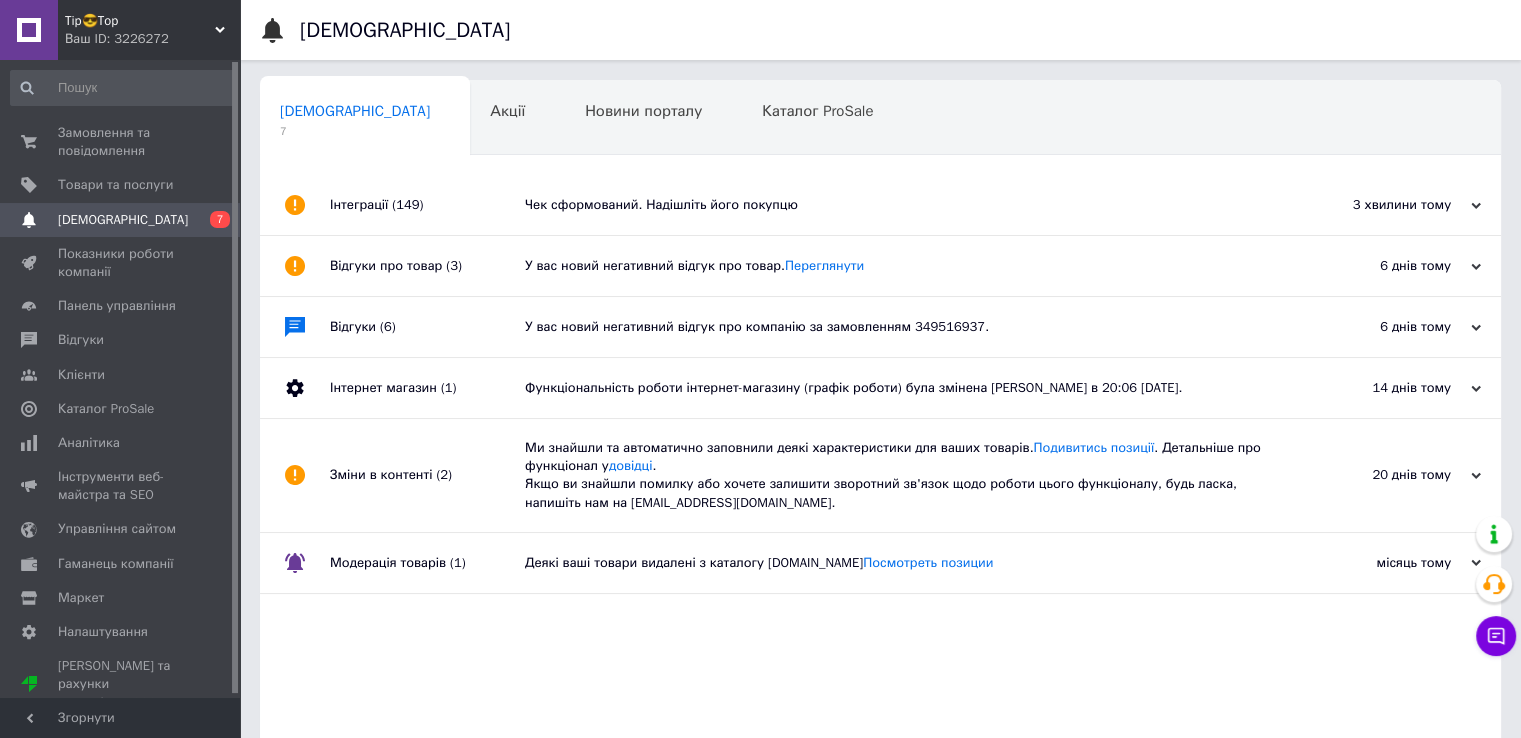 click on "Чек сформований. Надішліть його покупцю" at bounding box center [903, 205] 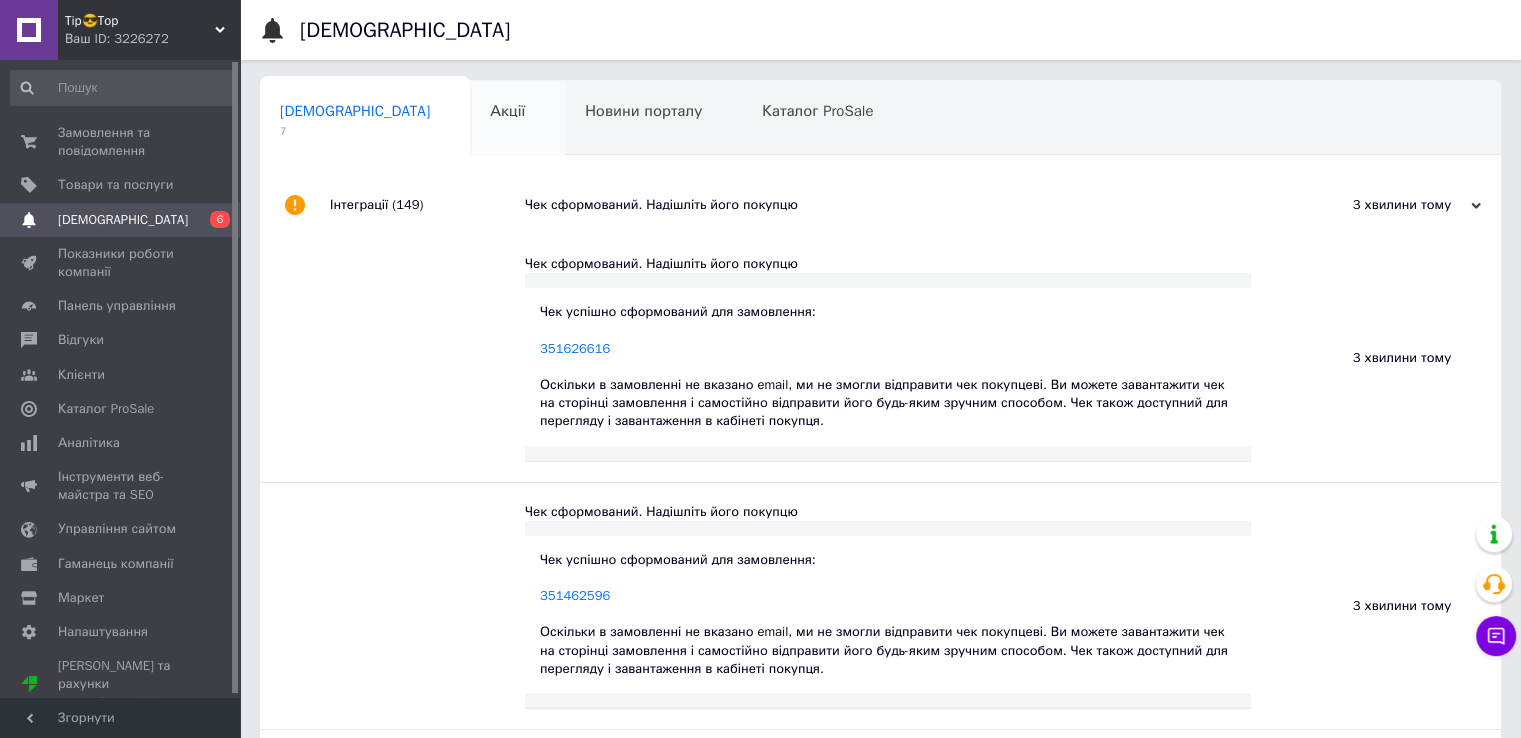 click on "Акції" at bounding box center [507, 111] 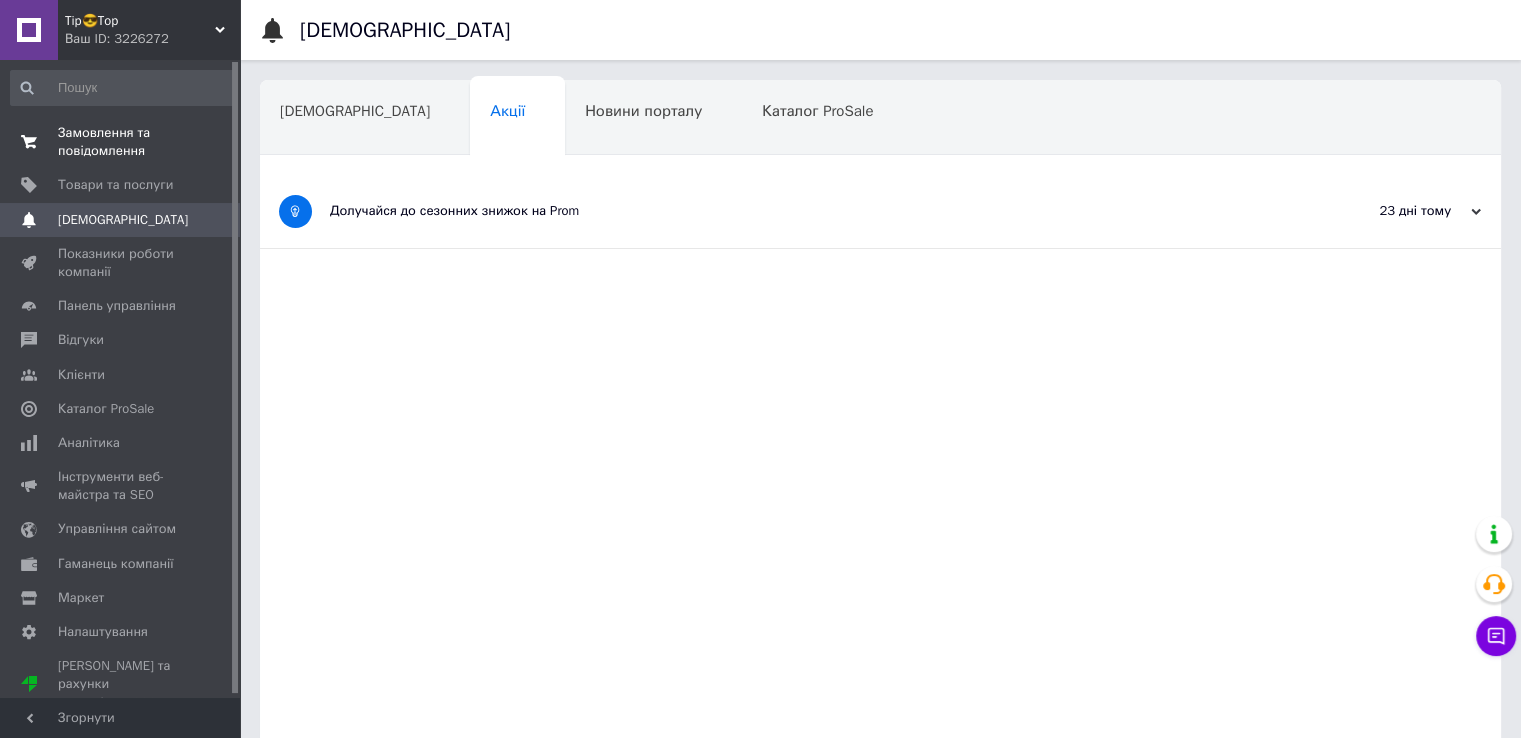 click on "Замовлення та повідомлення" at bounding box center (121, 142) 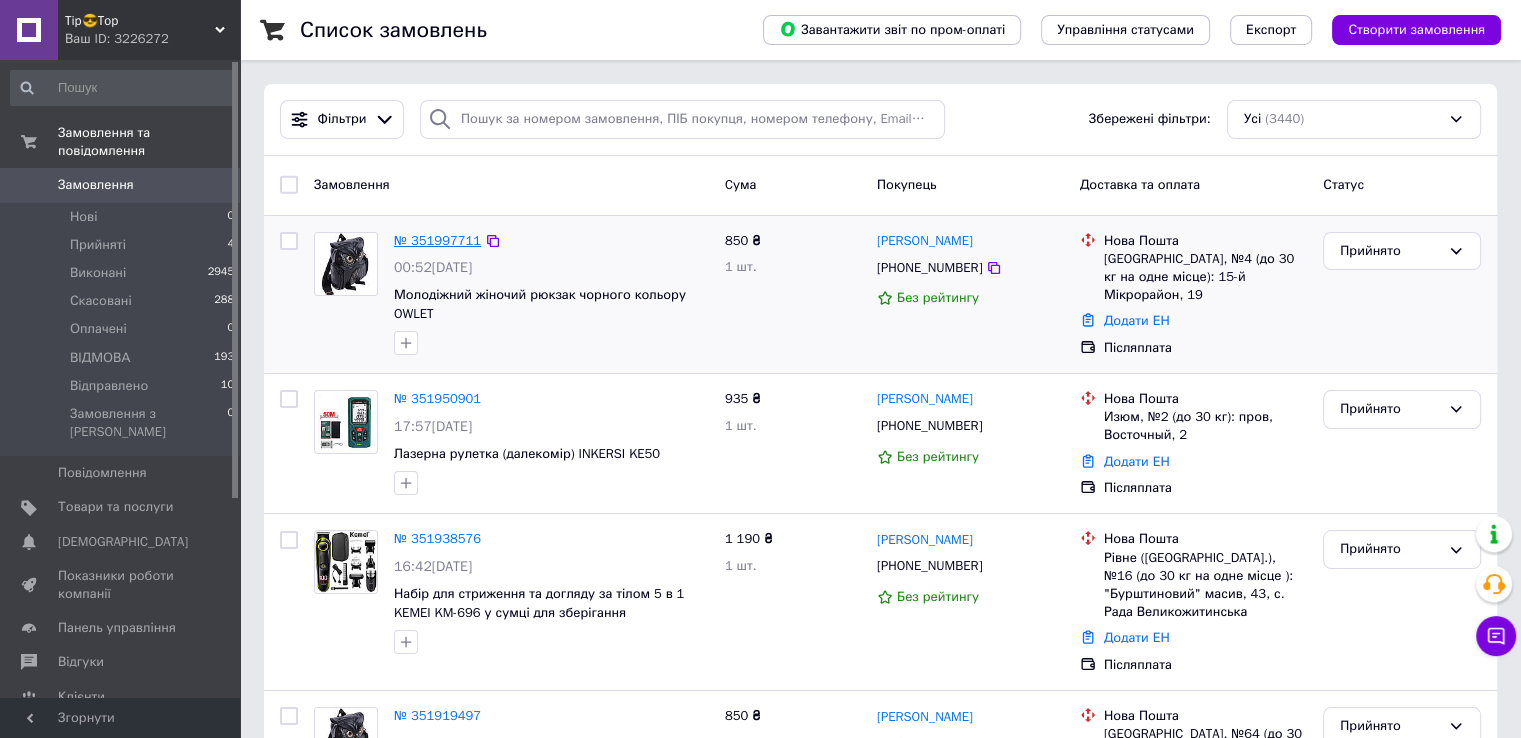 click on "№ 351997711" at bounding box center [437, 240] 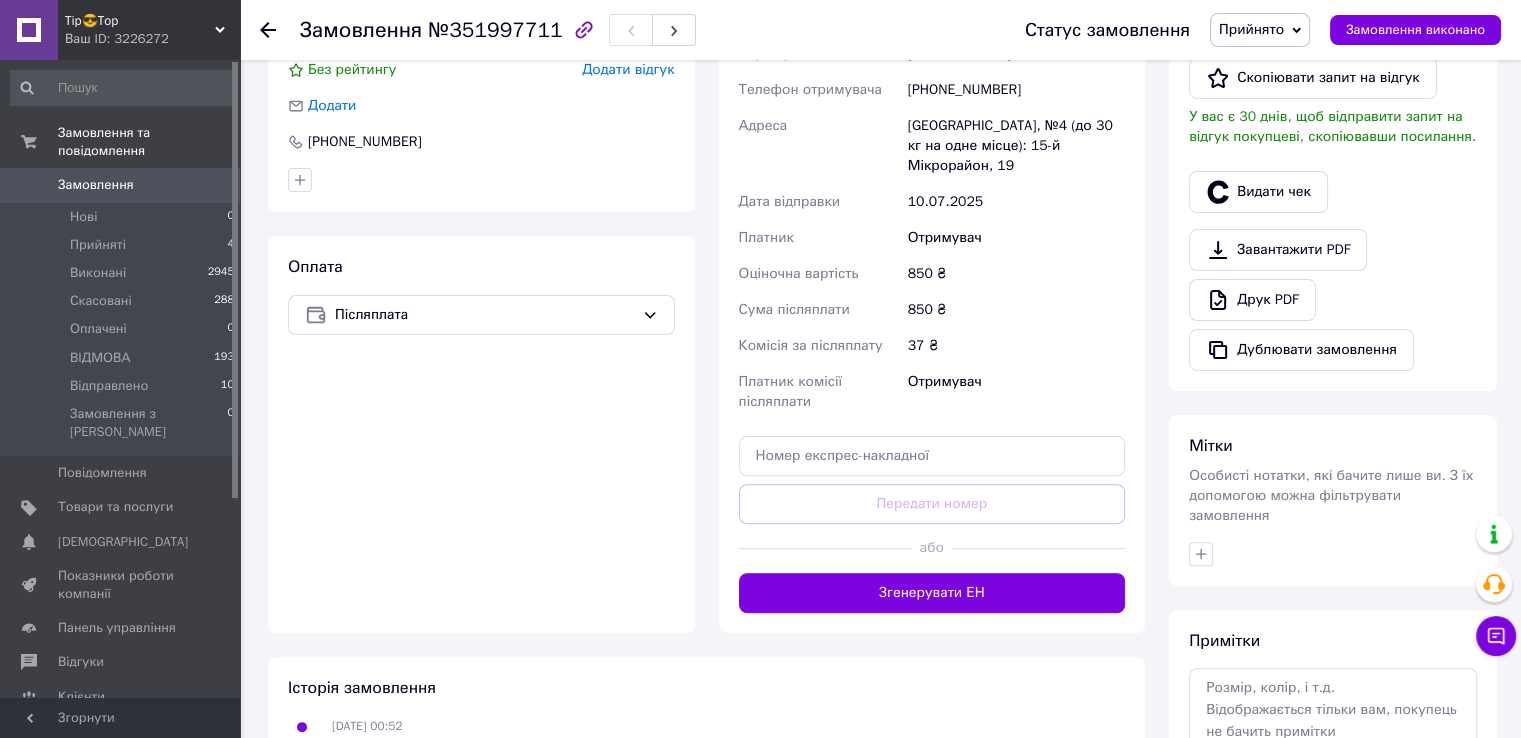 scroll, scrollTop: 495, scrollLeft: 0, axis: vertical 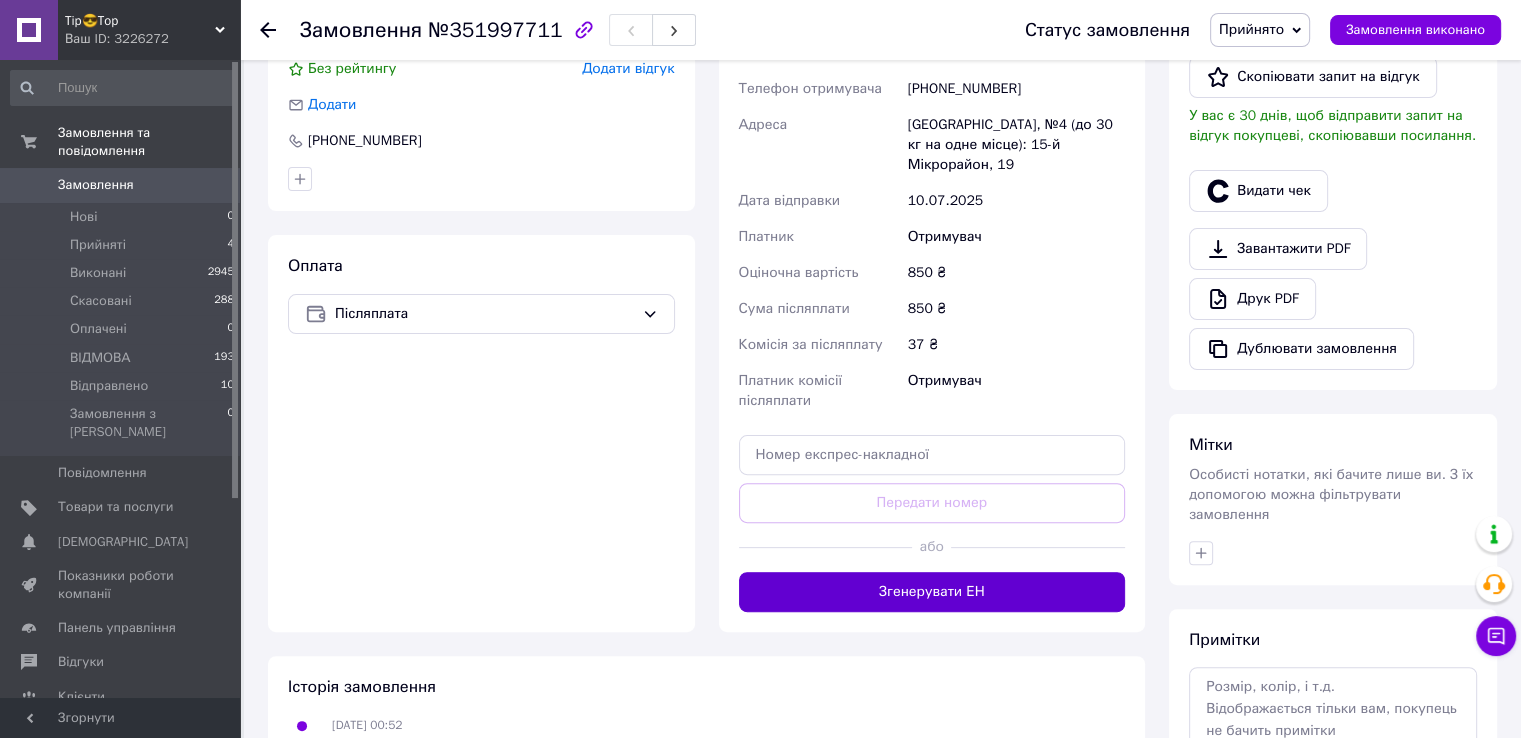 click on "Згенерувати ЕН" at bounding box center (932, 592) 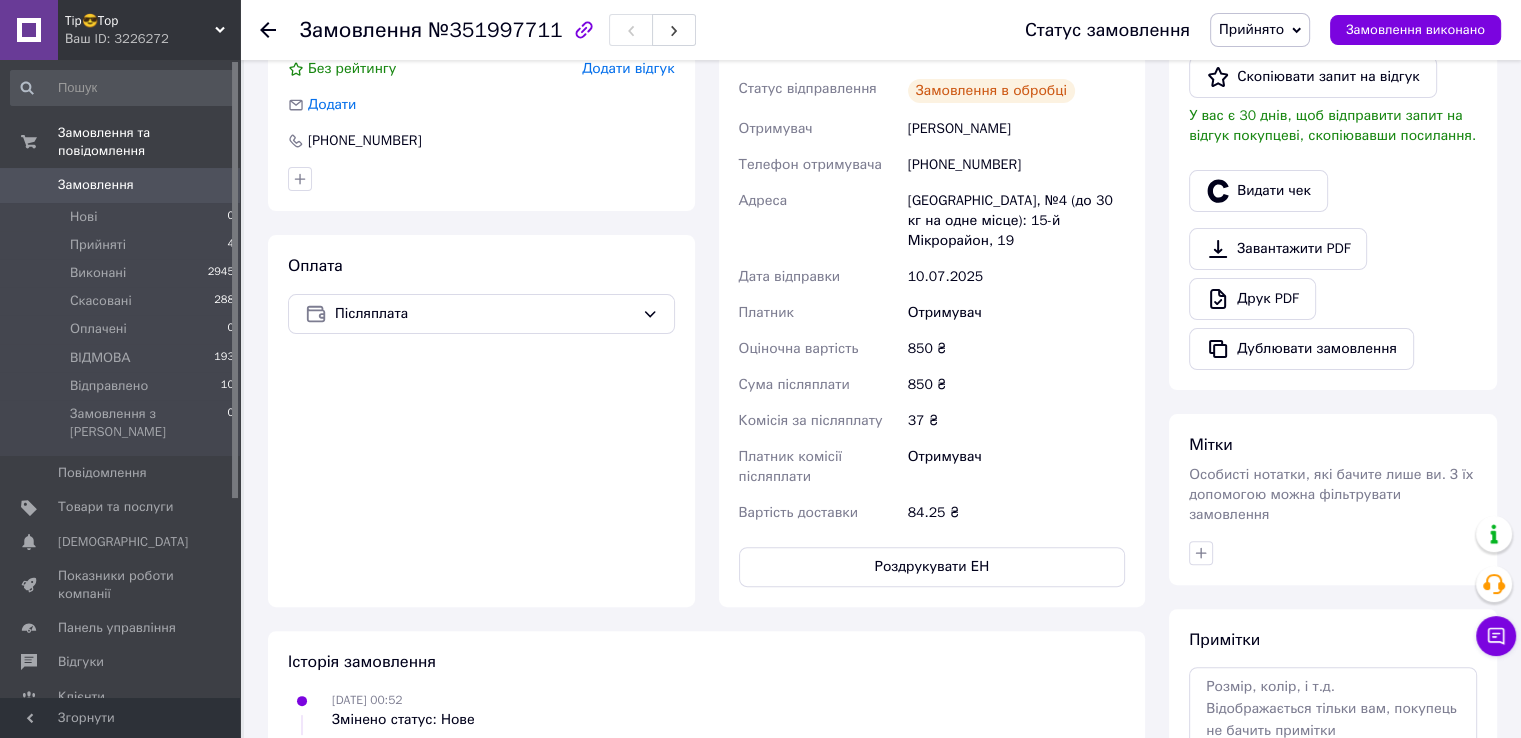 click 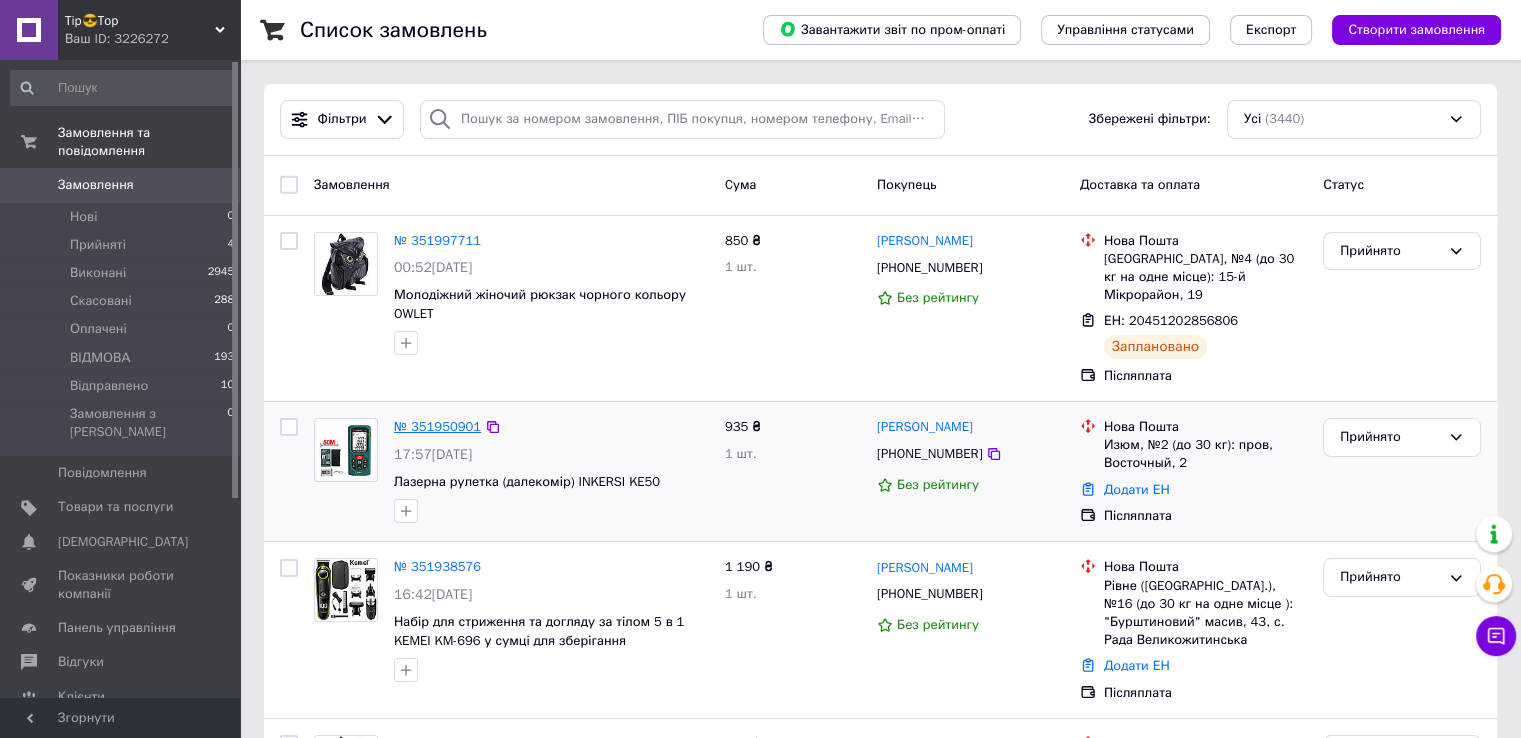 click on "№ 351950901" at bounding box center (437, 426) 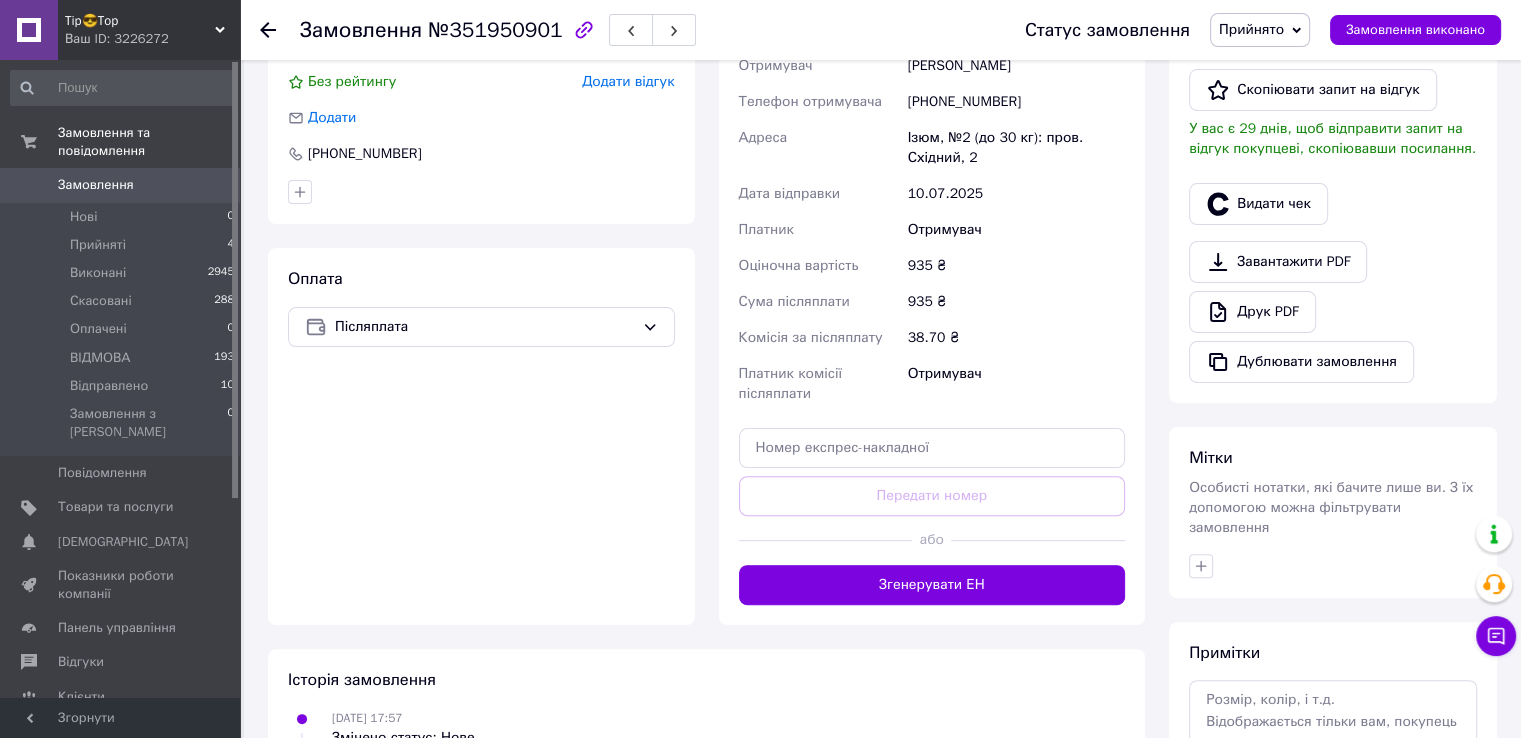 scroll, scrollTop: 500, scrollLeft: 0, axis: vertical 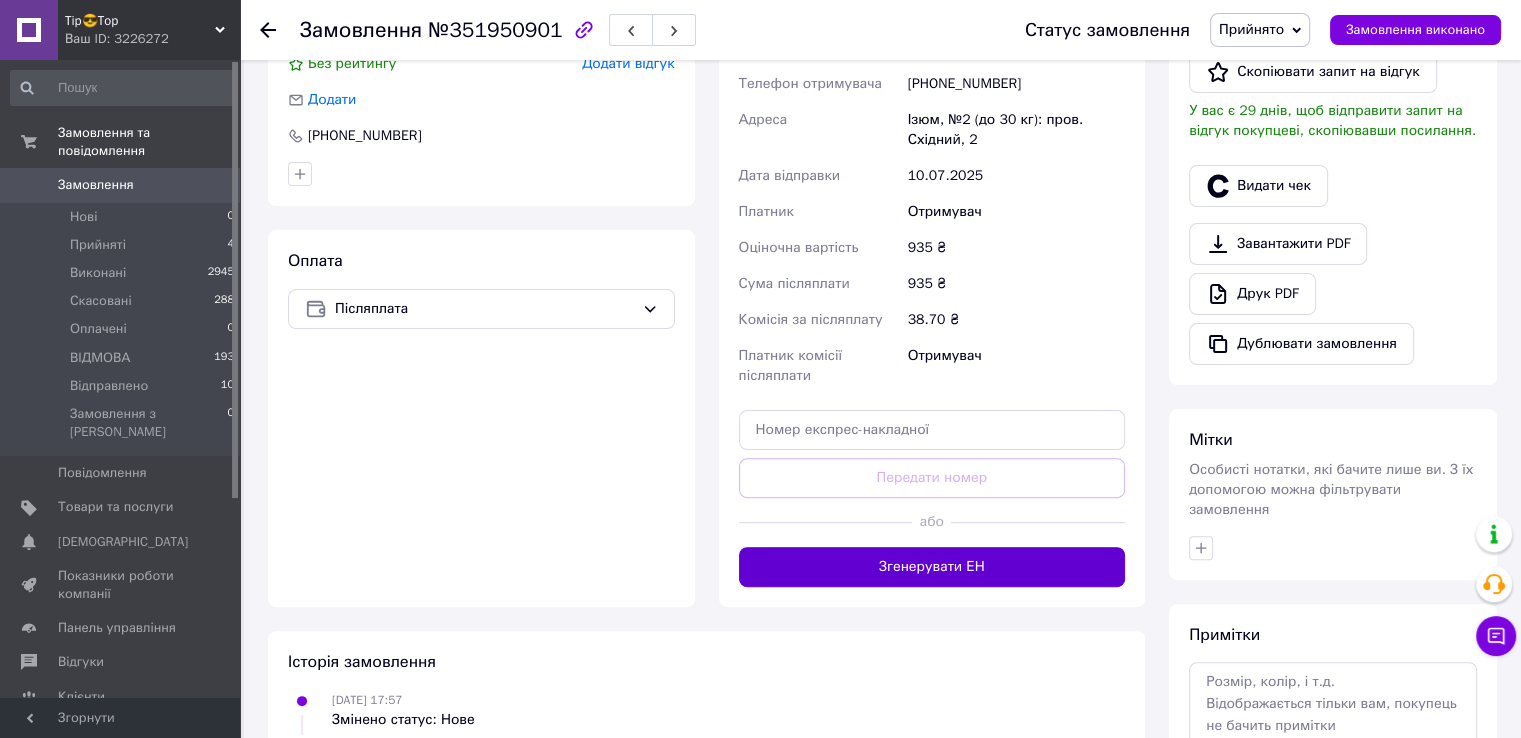 click on "Згенерувати ЕН" at bounding box center (932, 567) 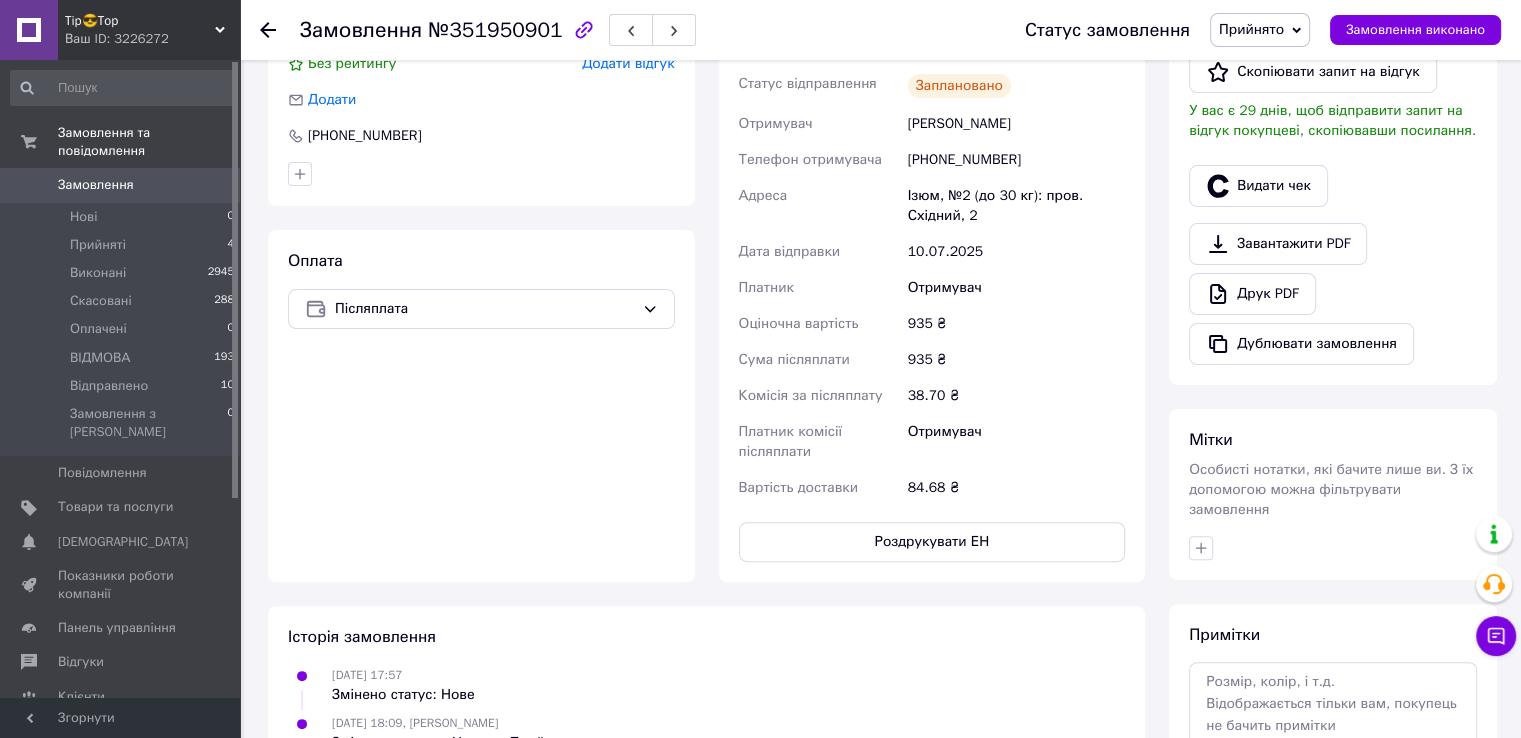 click 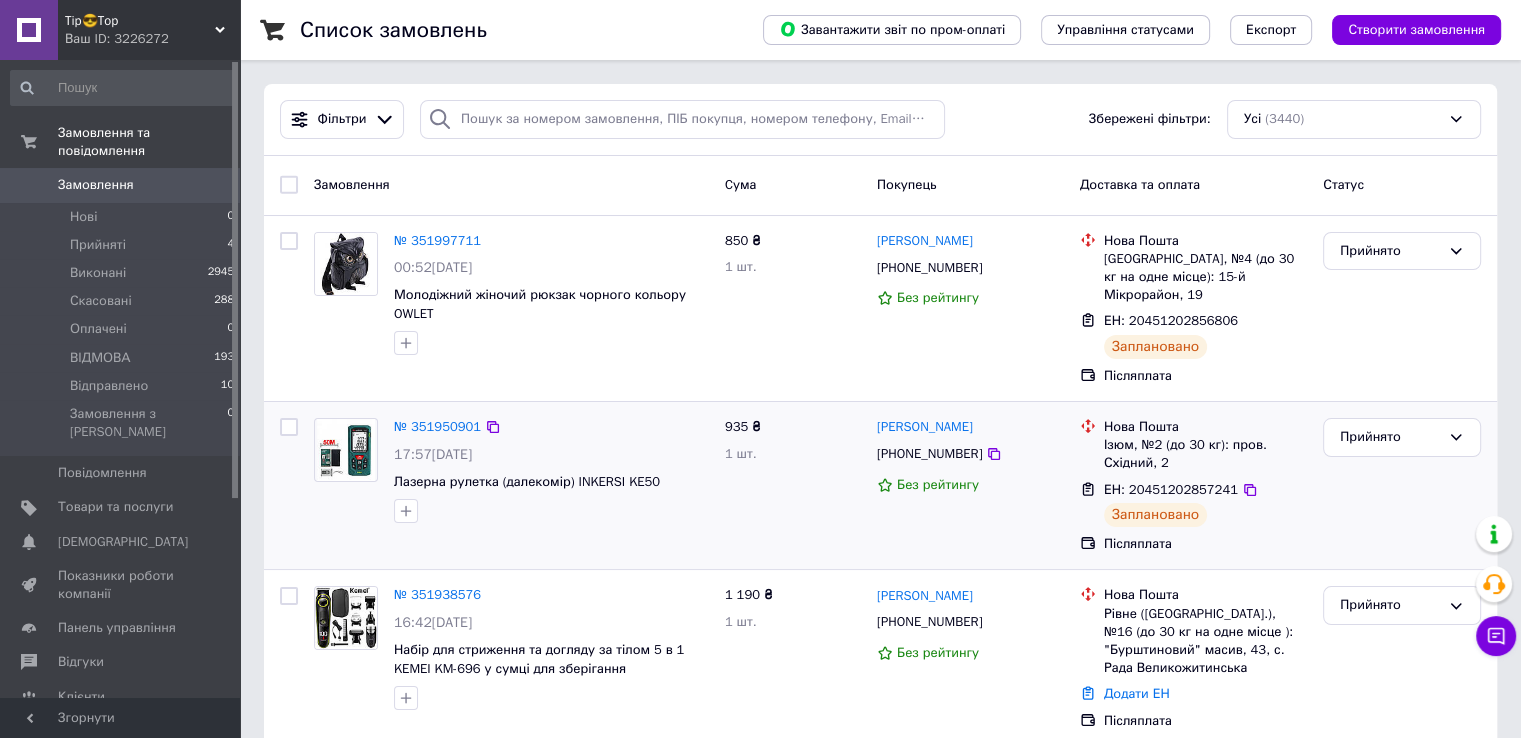scroll, scrollTop: 228, scrollLeft: 0, axis: vertical 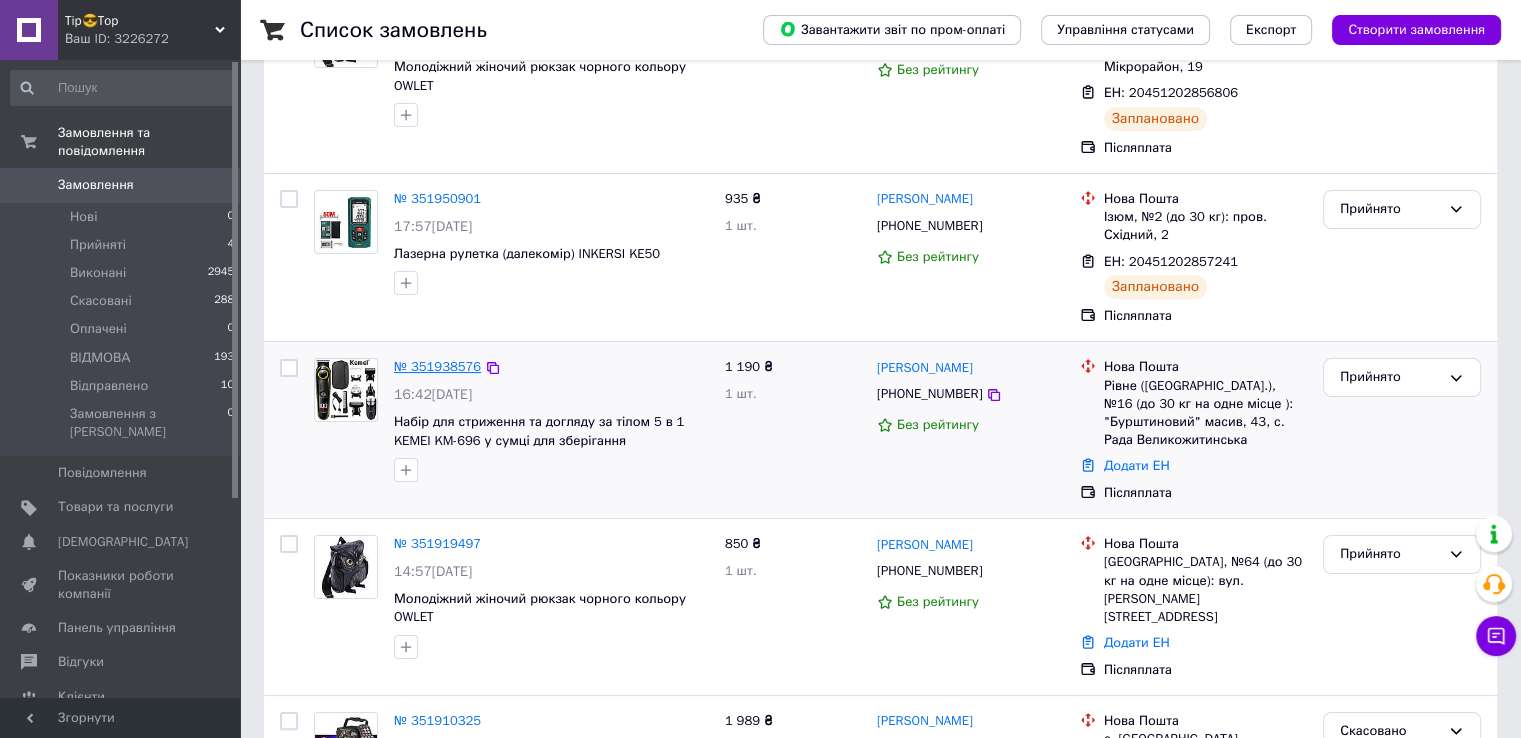 click on "№ 351938576" at bounding box center [437, 366] 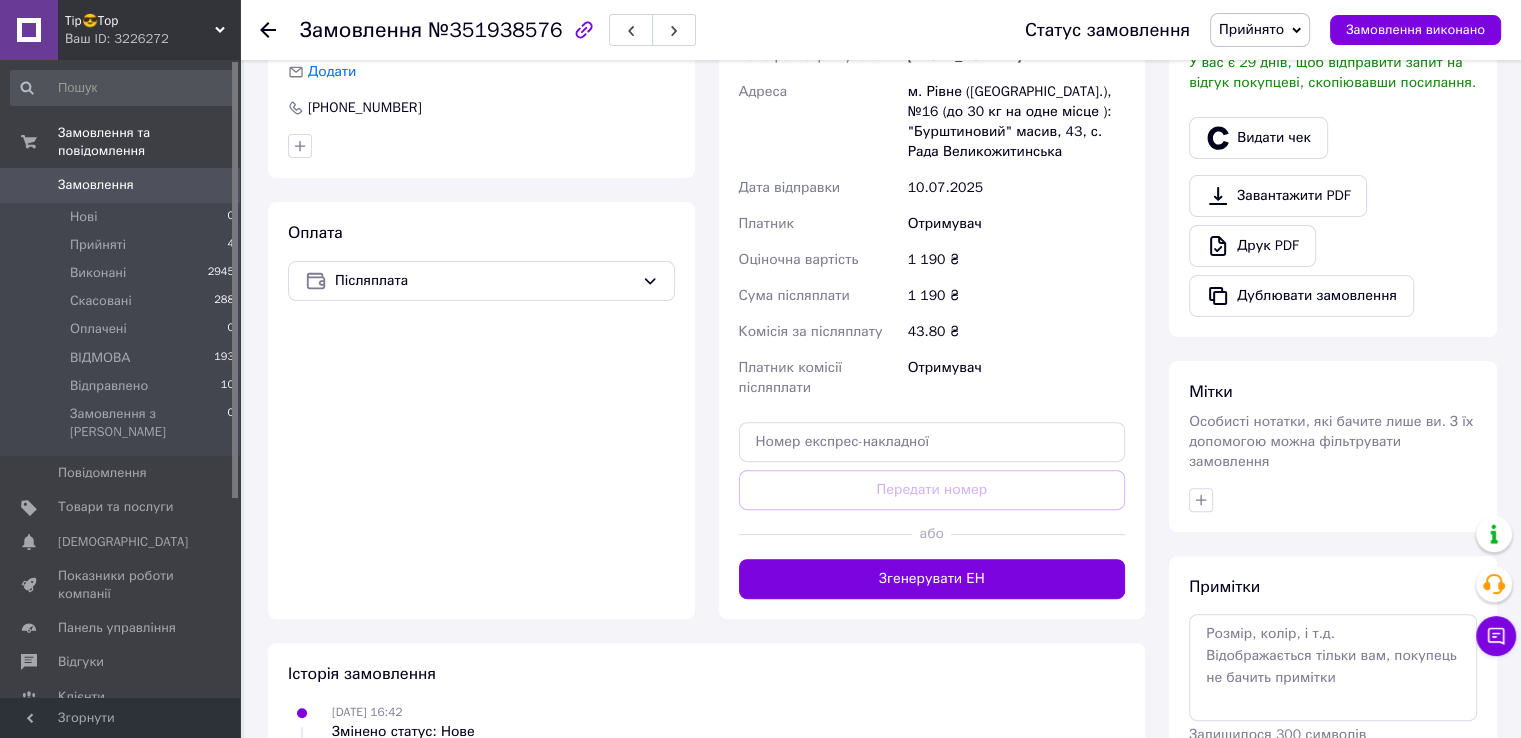 scroll, scrollTop: 558, scrollLeft: 0, axis: vertical 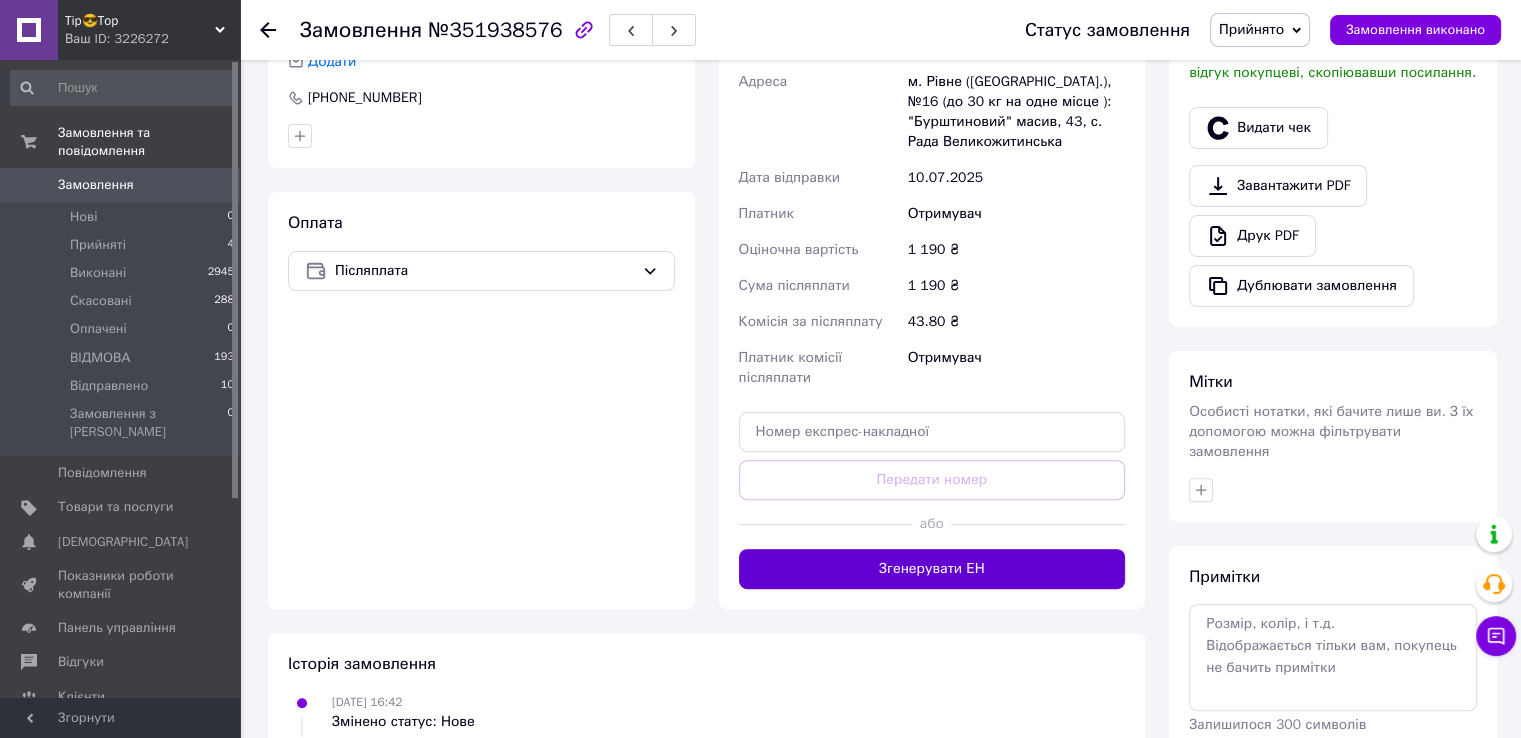 click on "Згенерувати ЕН" at bounding box center (932, 569) 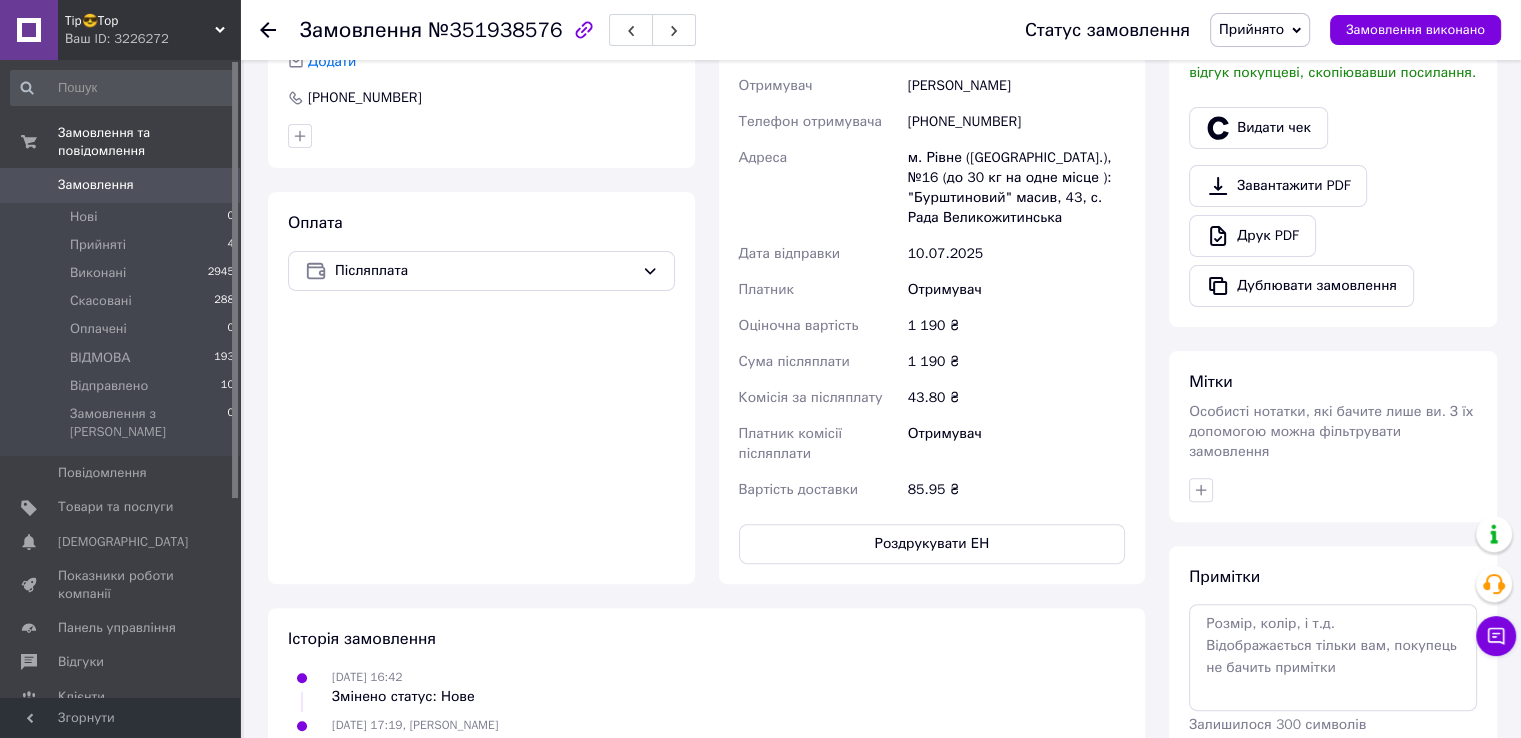 click 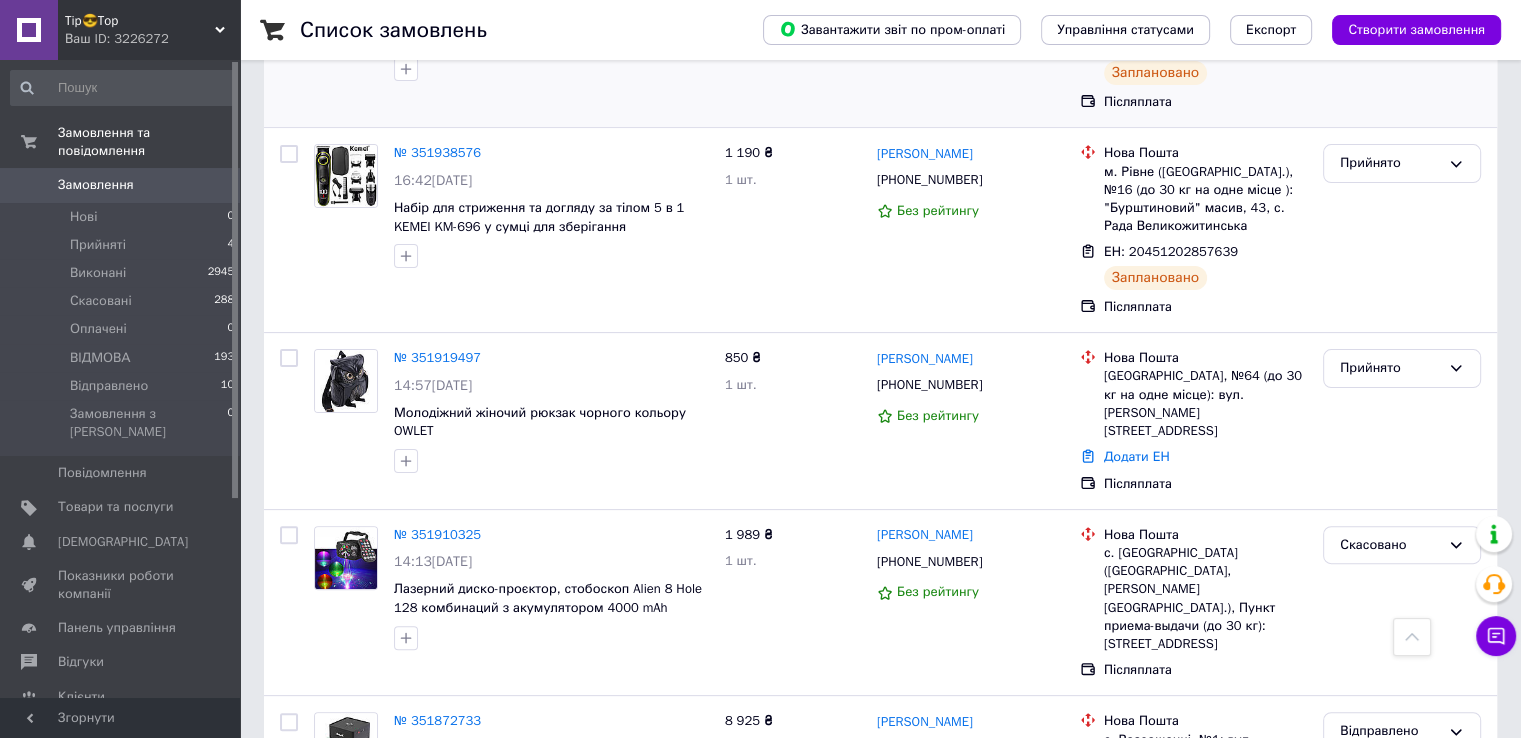 scroll, scrollTop: 443, scrollLeft: 0, axis: vertical 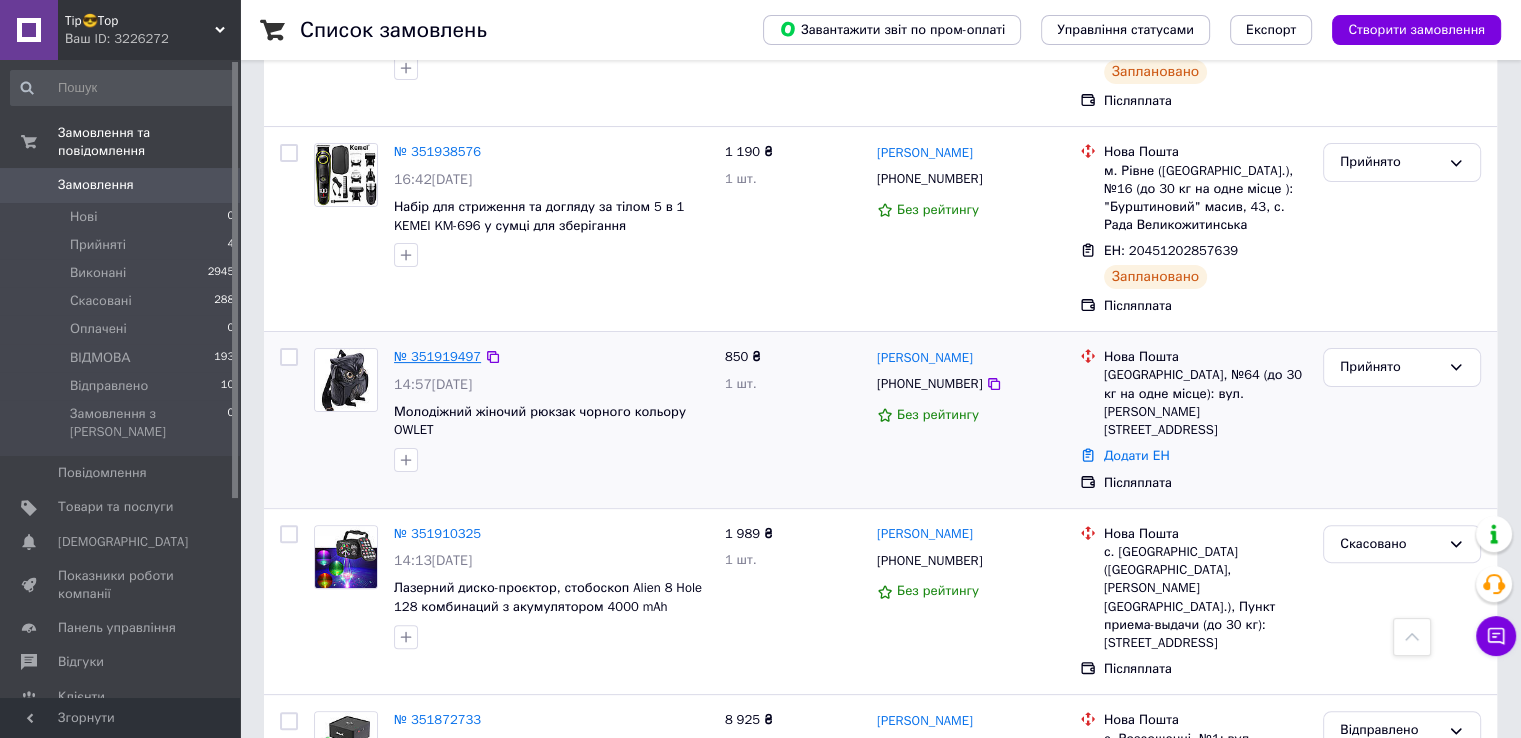 click on "№ 351919497" at bounding box center [437, 356] 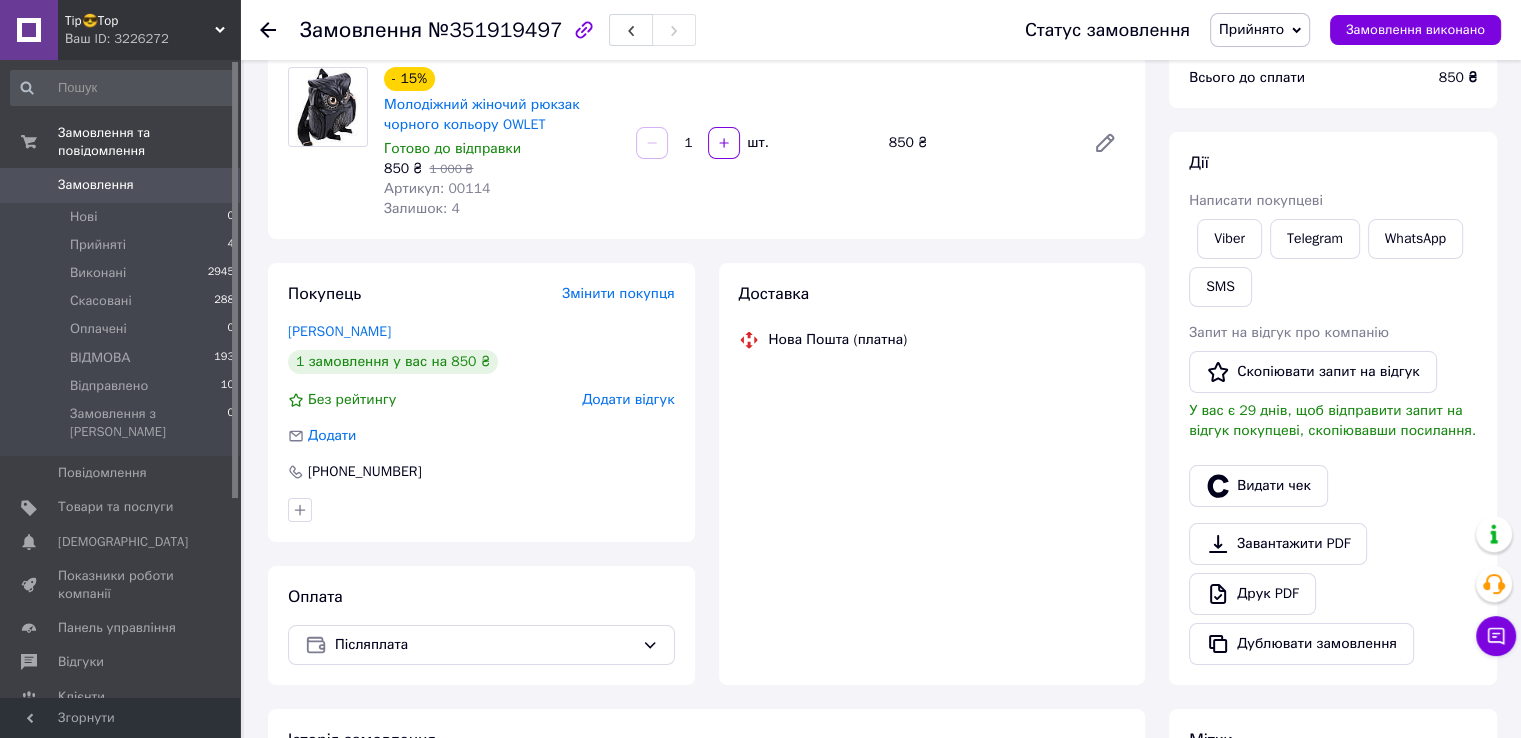 scroll, scrollTop: 443, scrollLeft: 0, axis: vertical 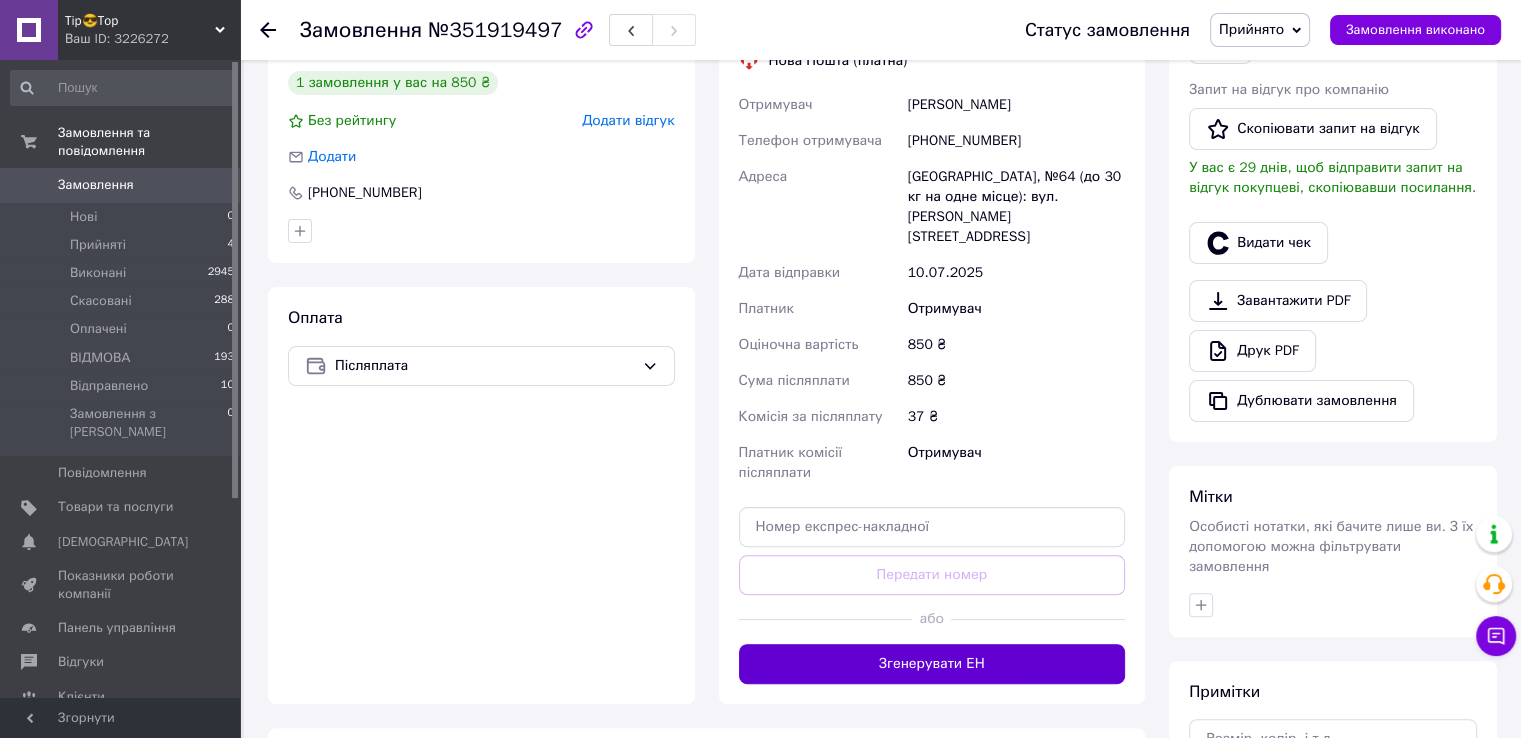 click on "Згенерувати ЕН" at bounding box center (932, 664) 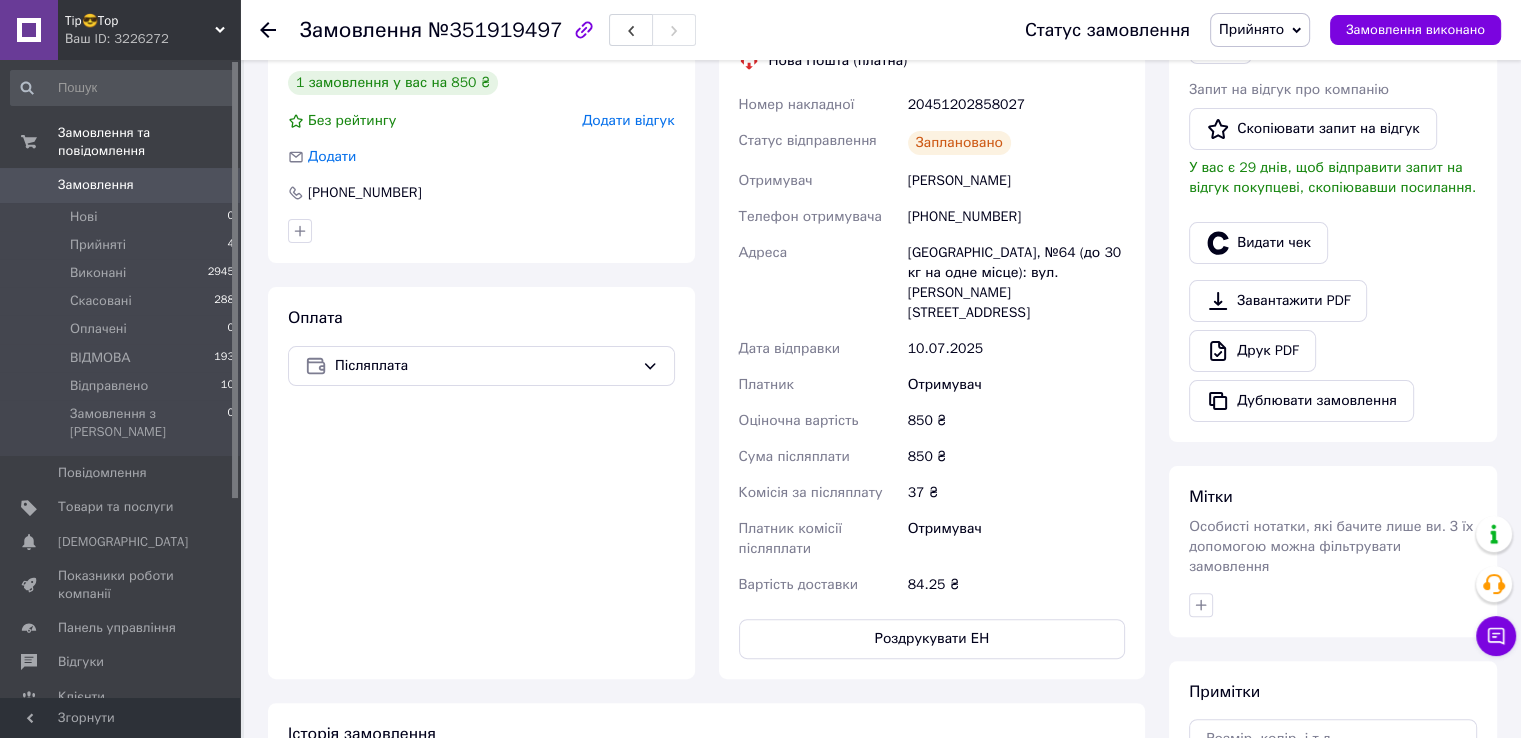 click 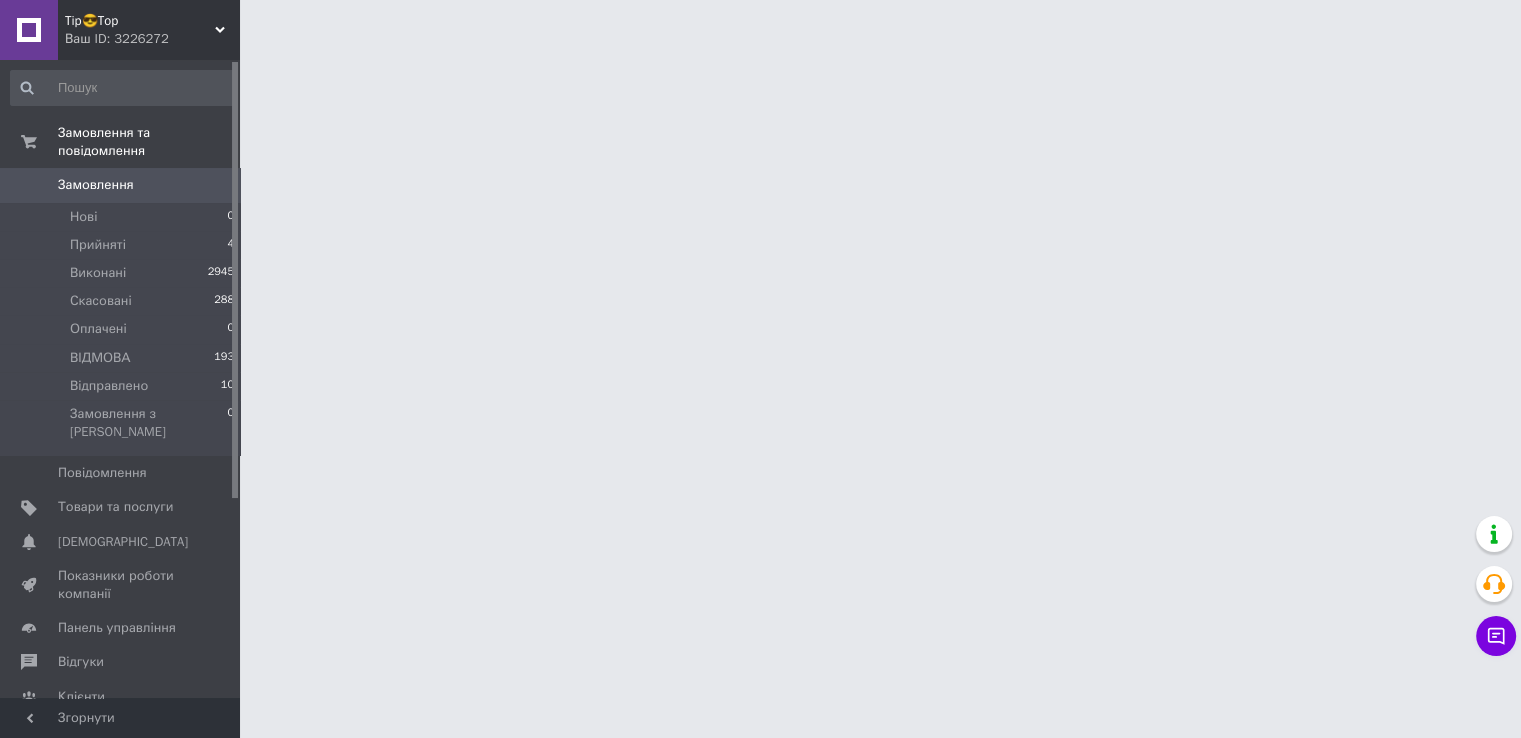 scroll, scrollTop: 0, scrollLeft: 0, axis: both 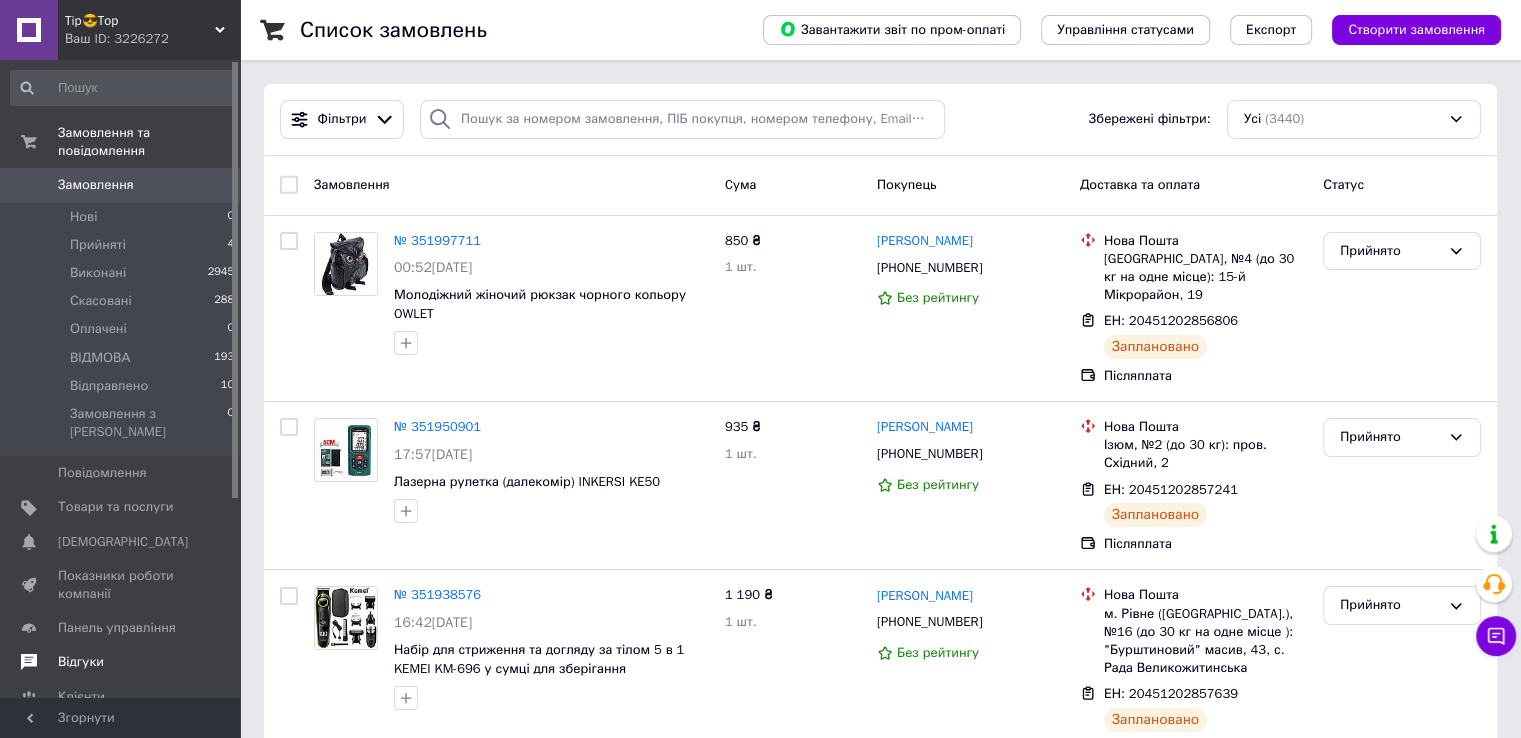 click on "Відгуки" at bounding box center (81, 662) 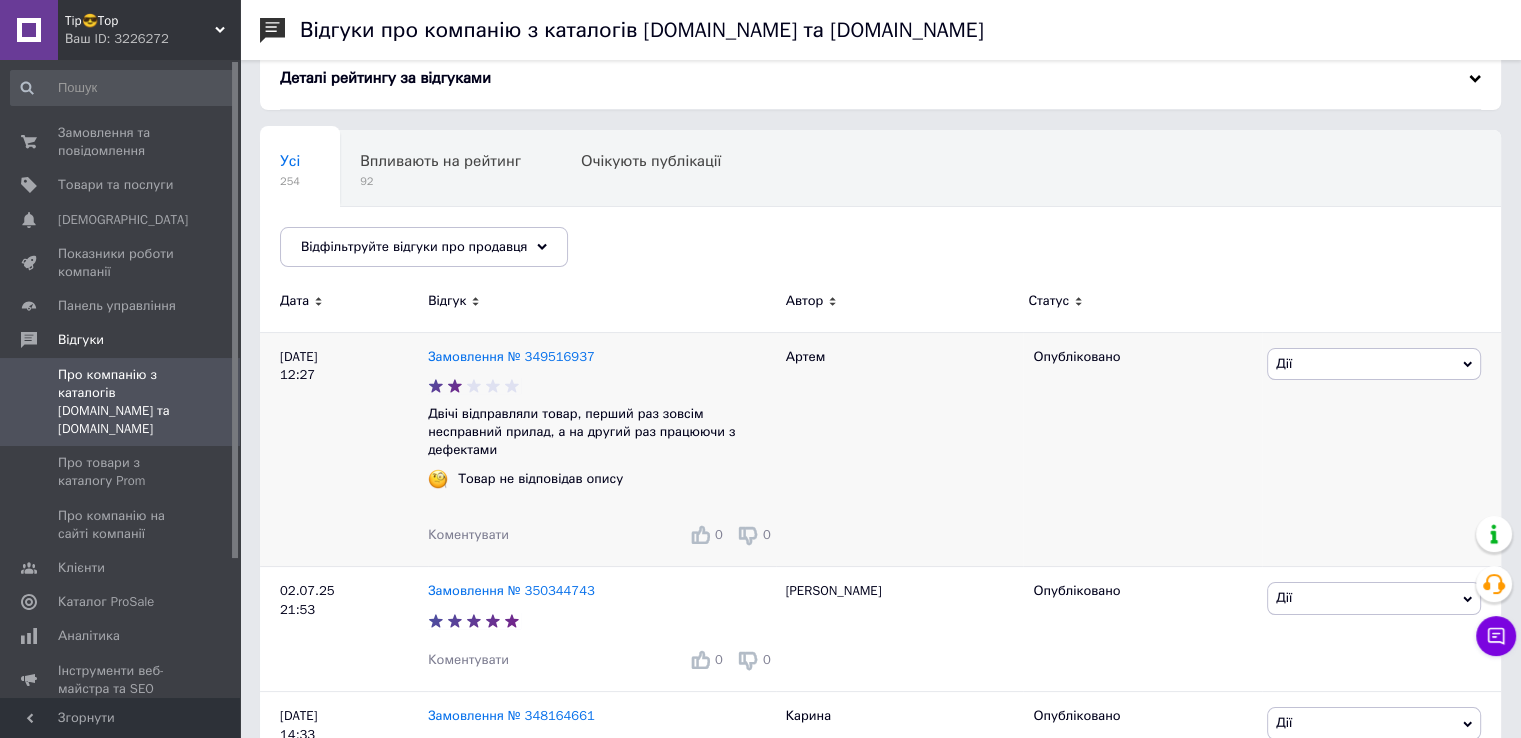 scroll, scrollTop: 110, scrollLeft: 0, axis: vertical 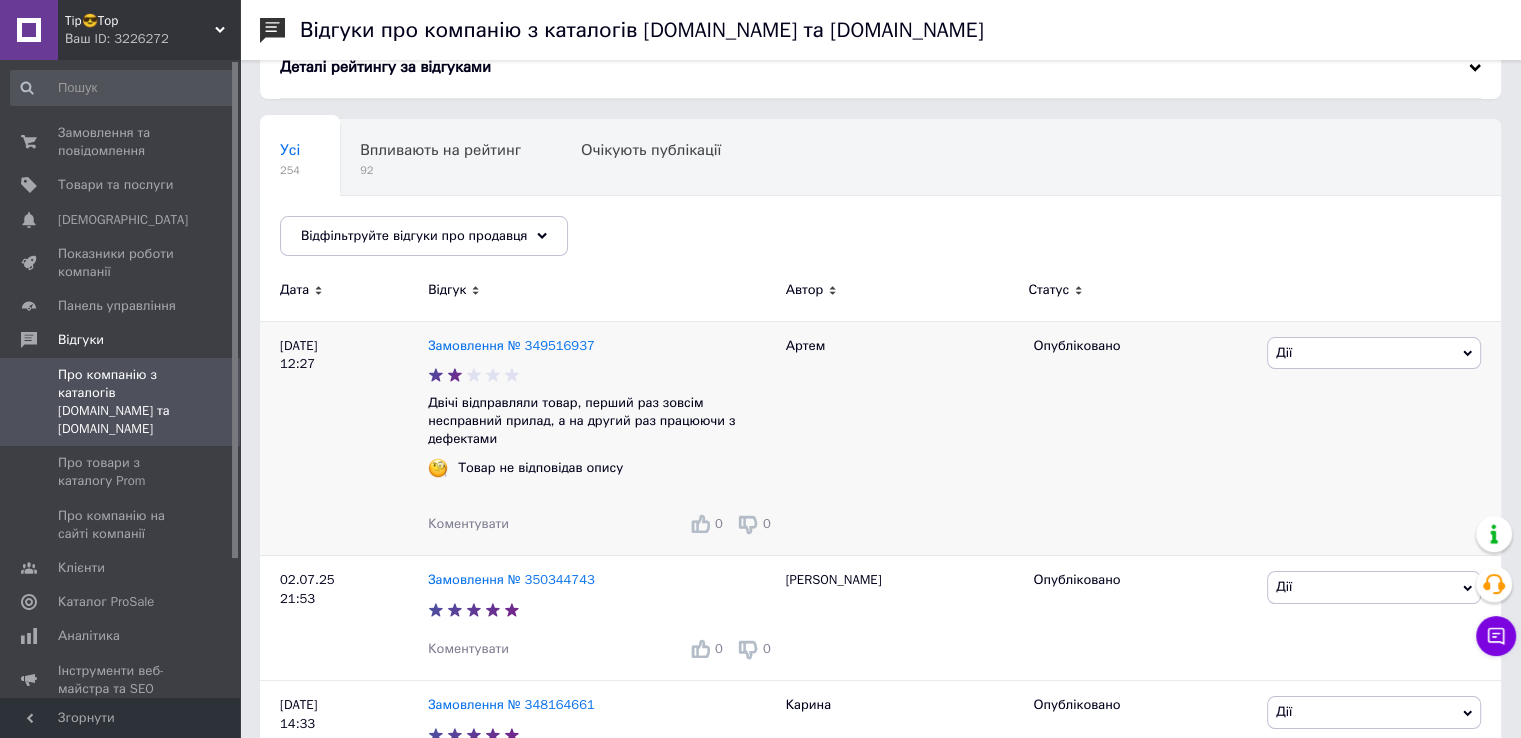 click on "Дії" at bounding box center [1374, 353] 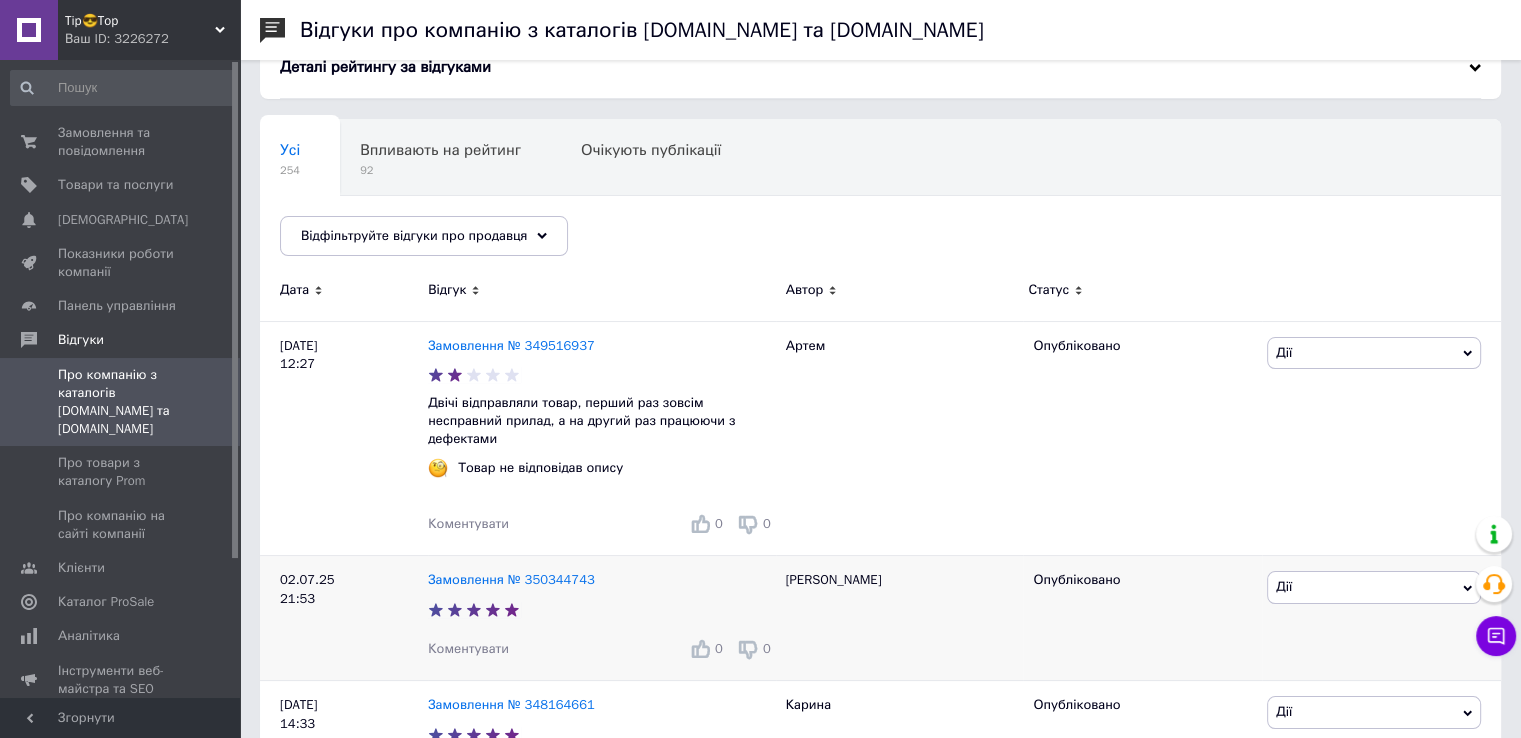 click on "Дії" at bounding box center [1374, 587] 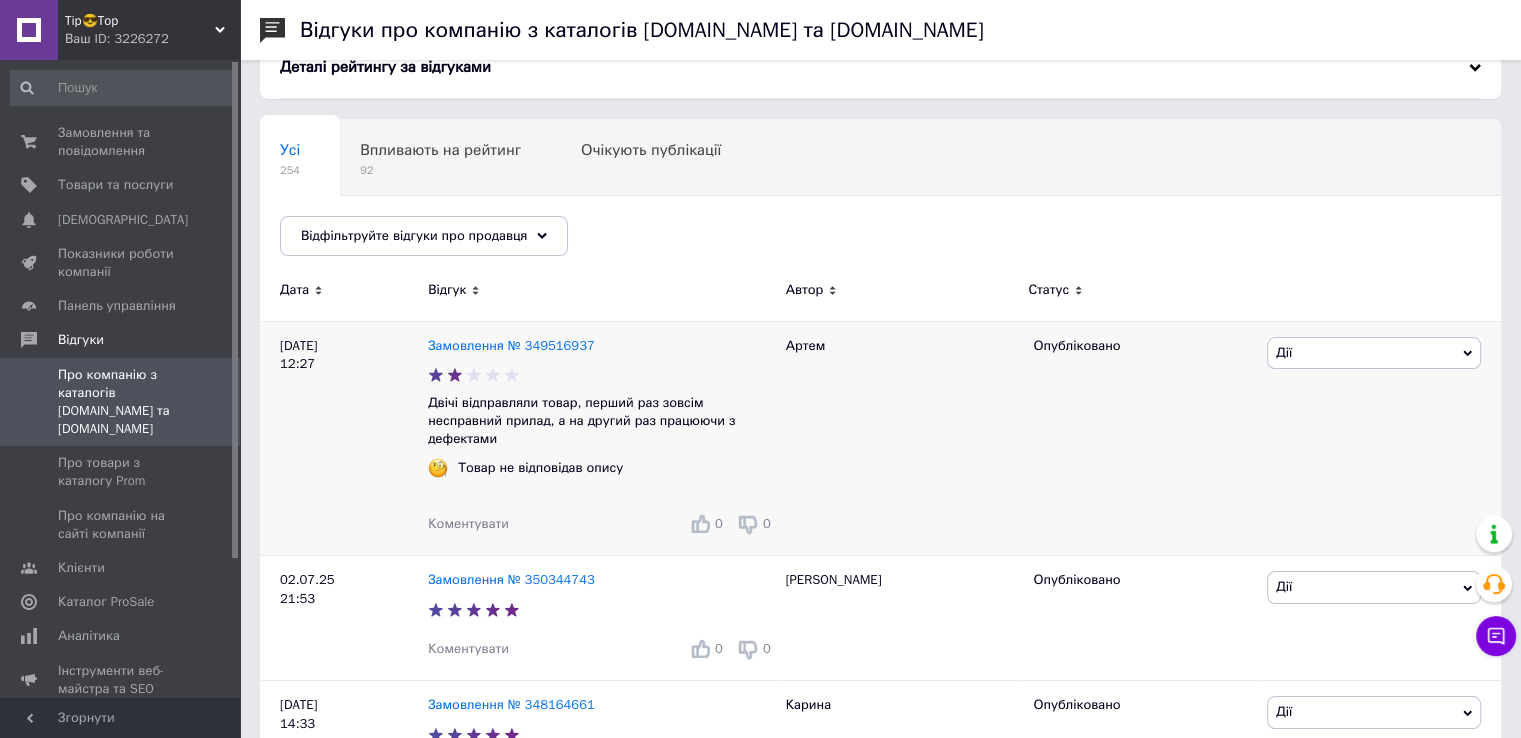 click on "[PERSON_NAME] Подивитись Оскаржити Посилання на редагування" at bounding box center (1381, 438) 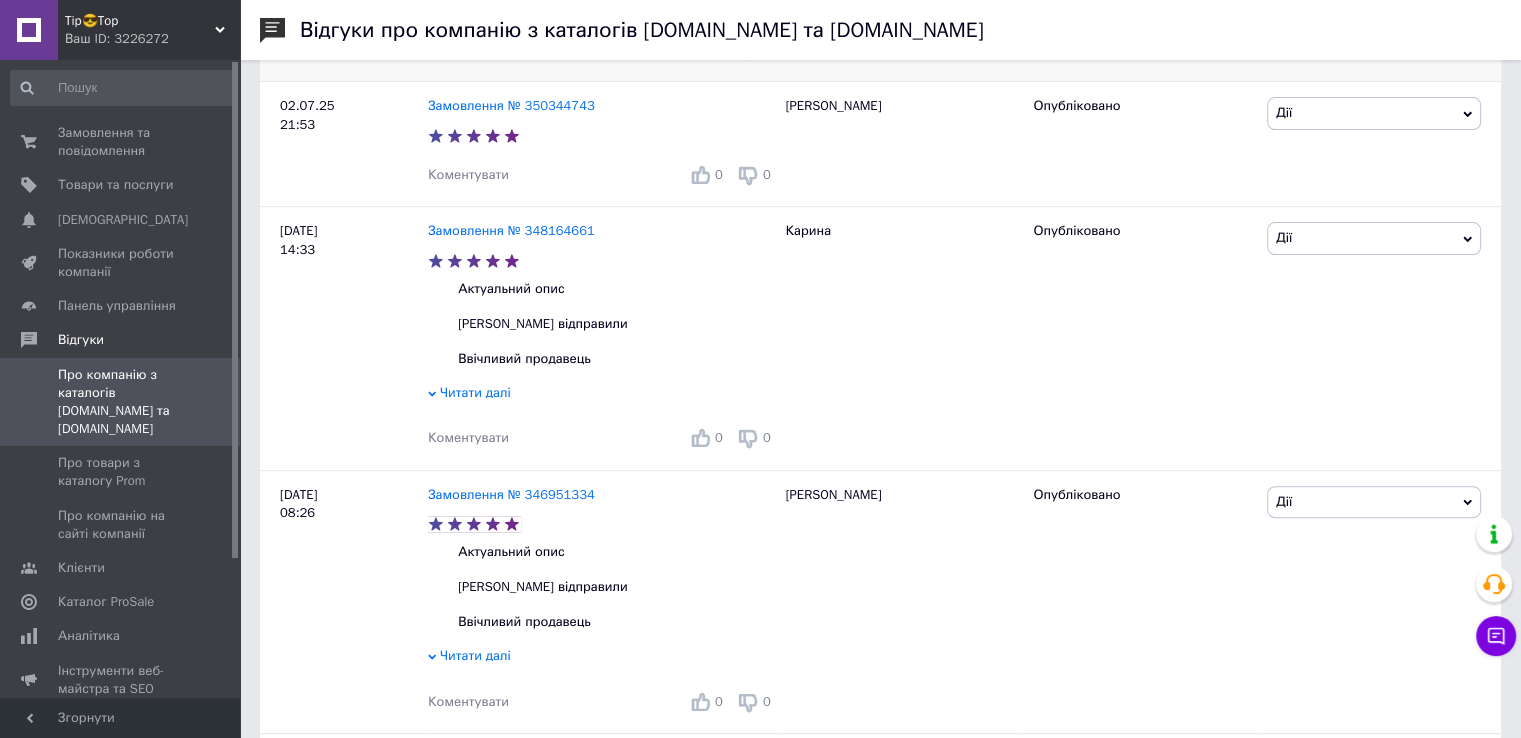 scroll, scrollTop: 587, scrollLeft: 0, axis: vertical 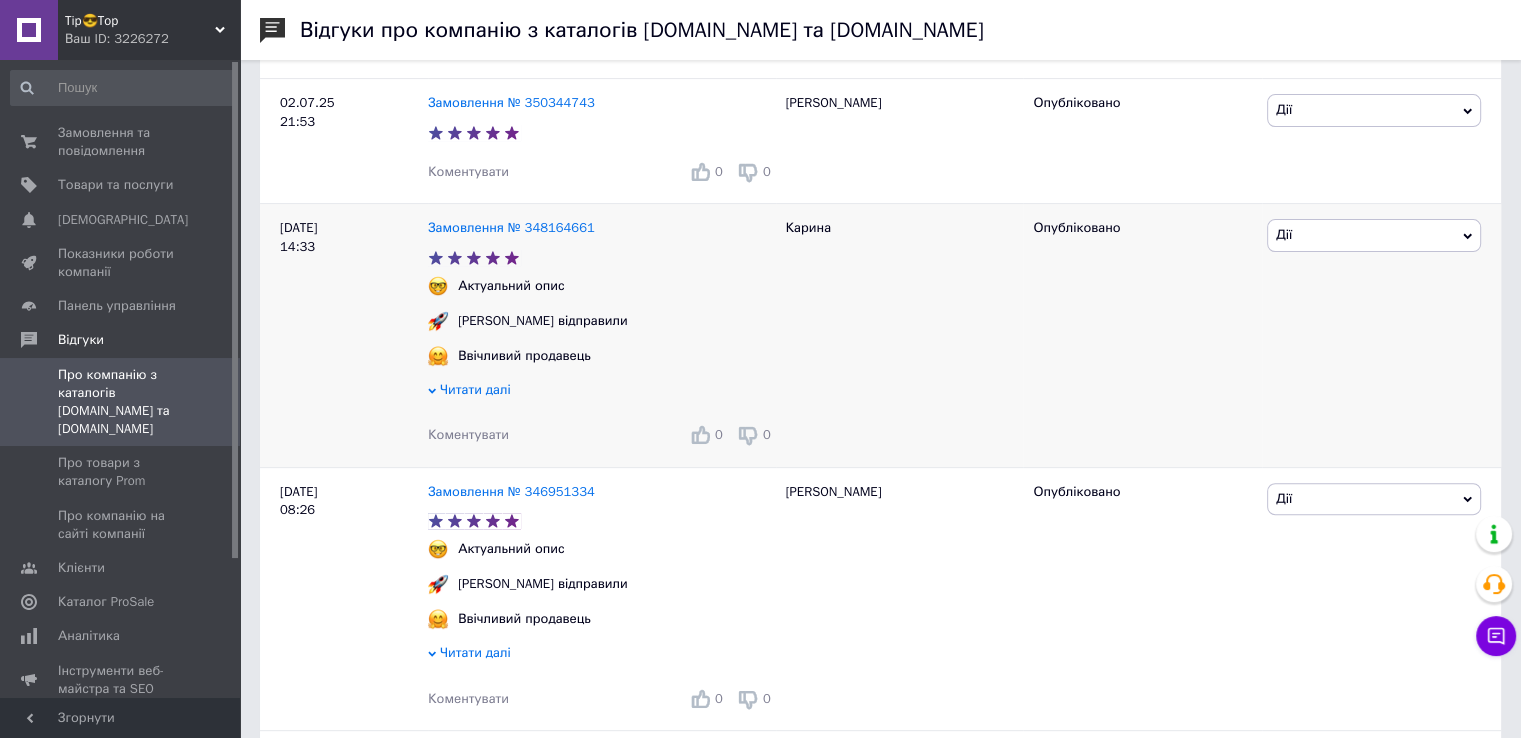 click on "Дії" at bounding box center (1374, 235) 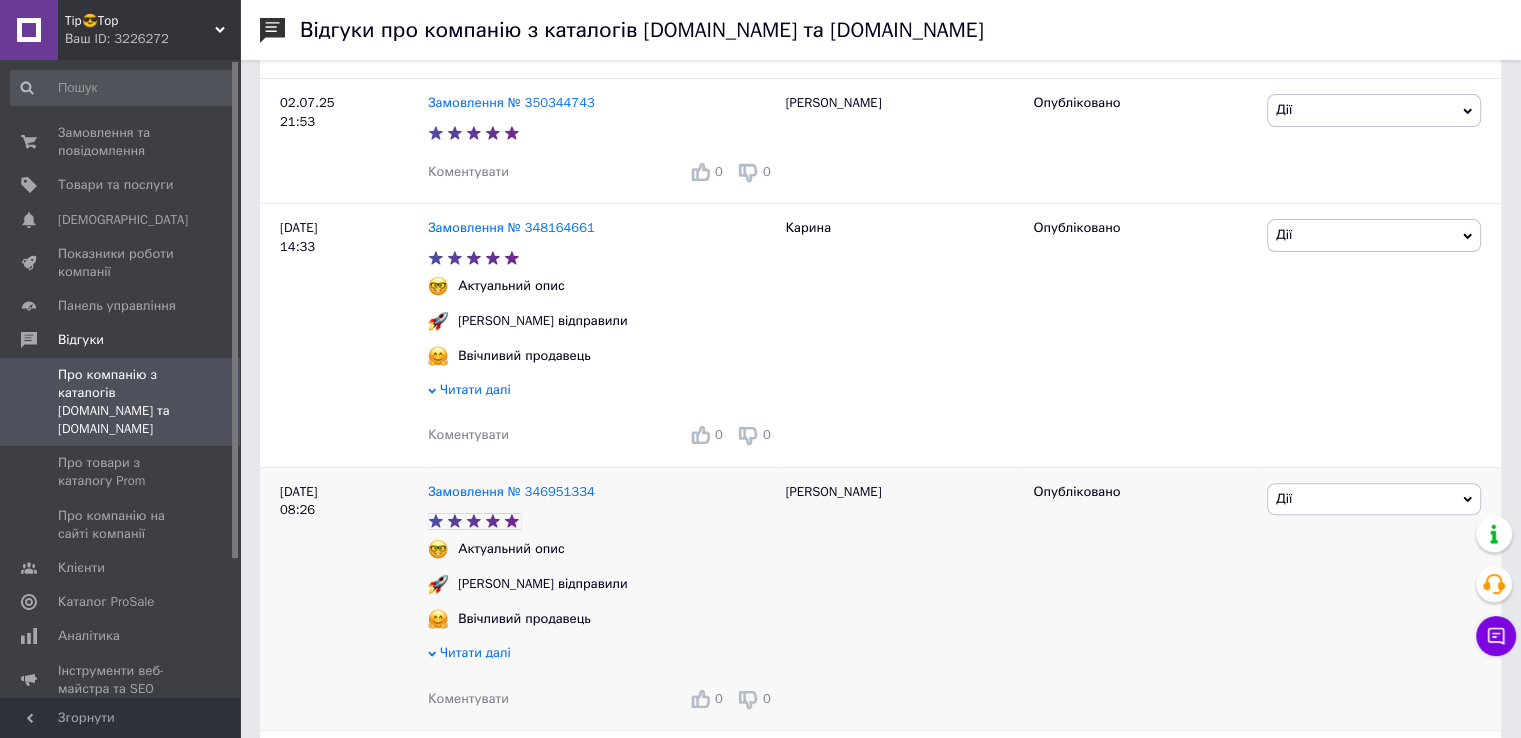 click on "Дії" at bounding box center [1374, 499] 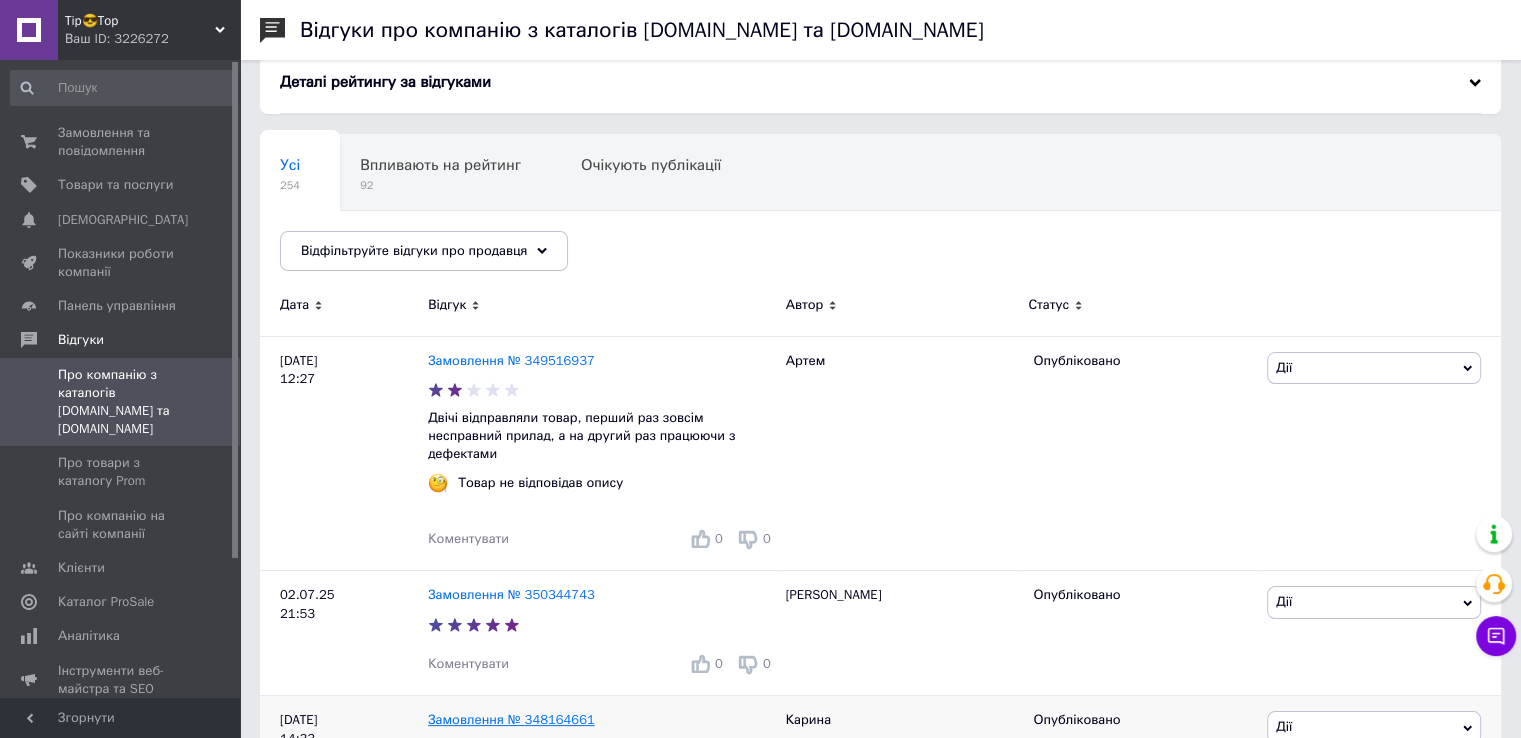 scroll, scrollTop: 0, scrollLeft: 0, axis: both 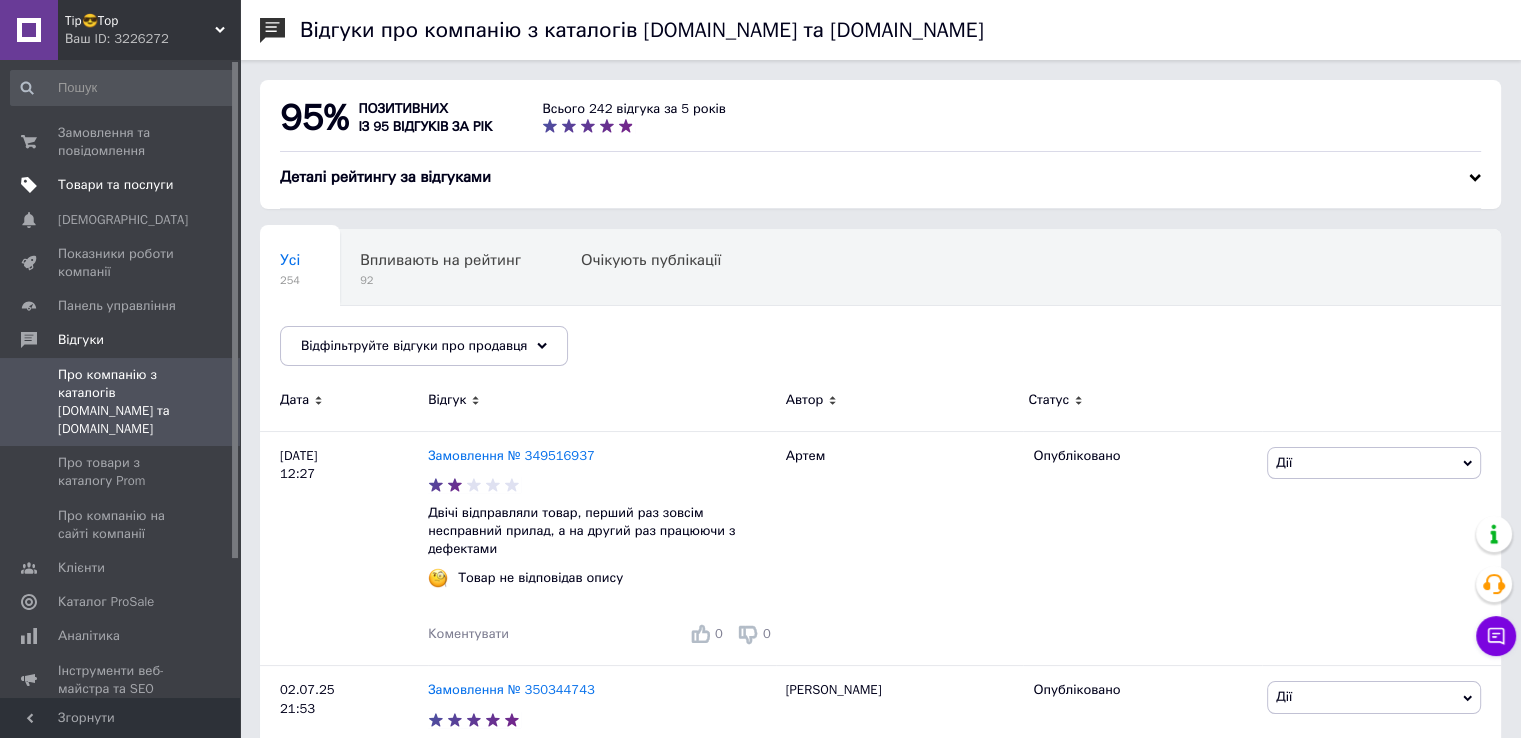click on "Товари та послуги" at bounding box center (115, 185) 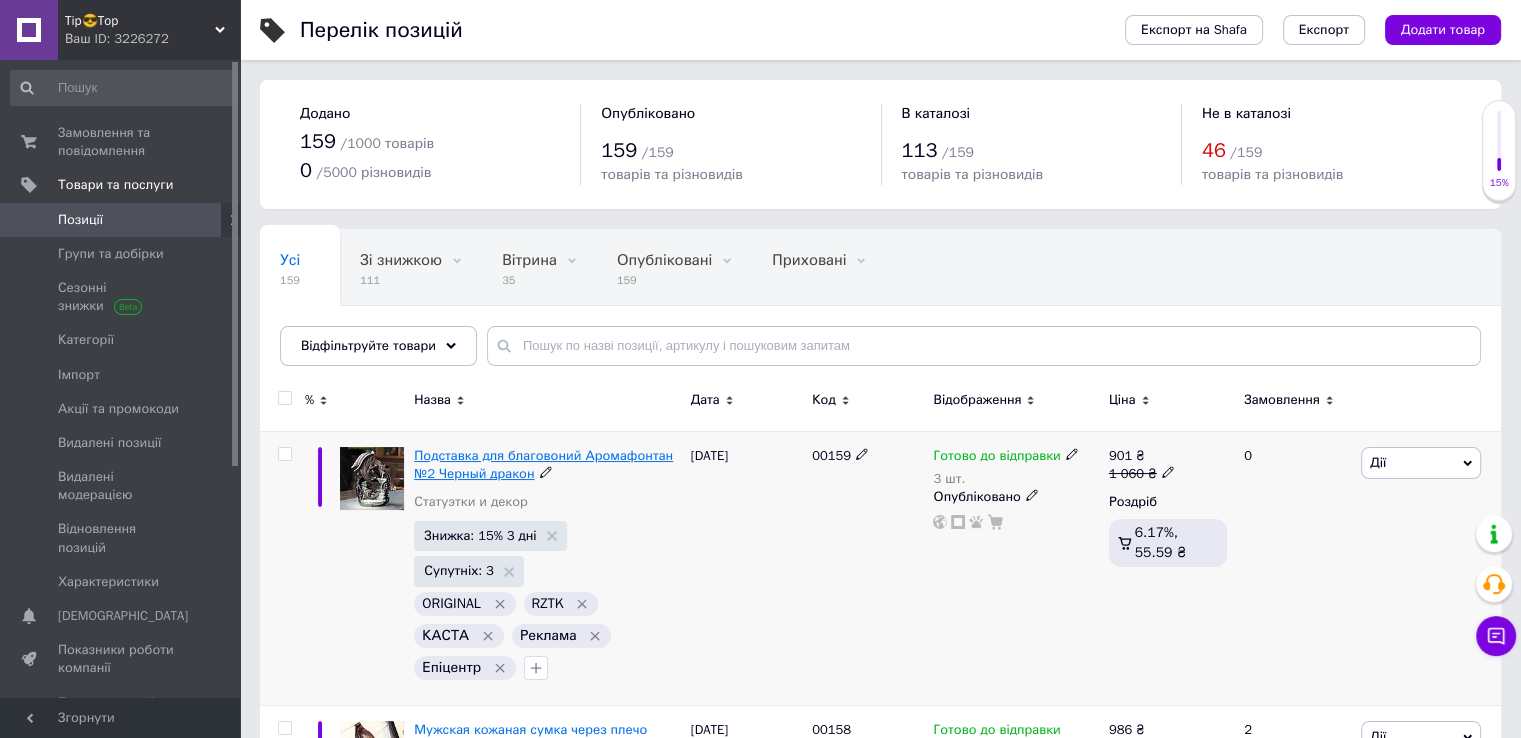 click on "Подставка для благовоний Аромафонтан №2 Черный дракон" at bounding box center (543, 464) 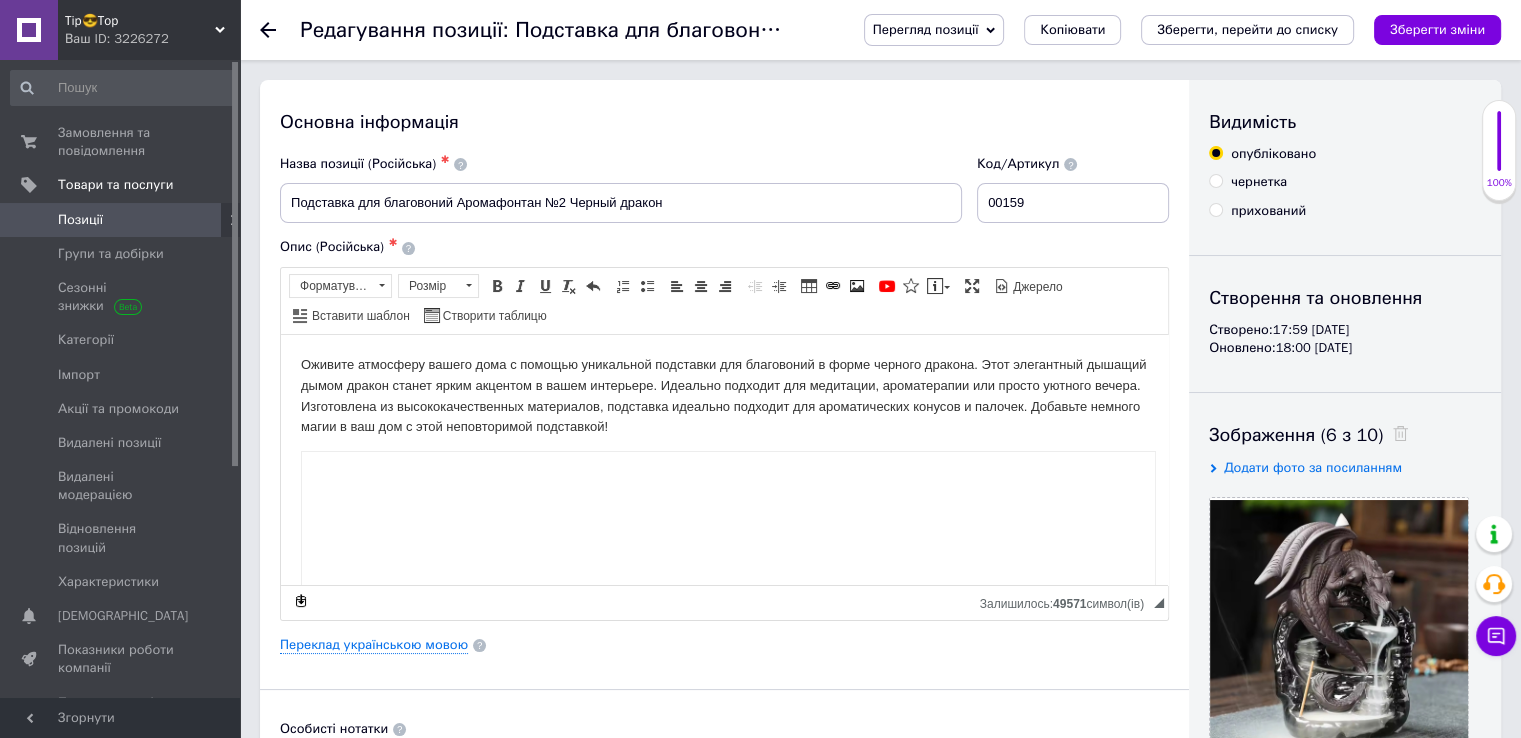 scroll, scrollTop: 0, scrollLeft: 0, axis: both 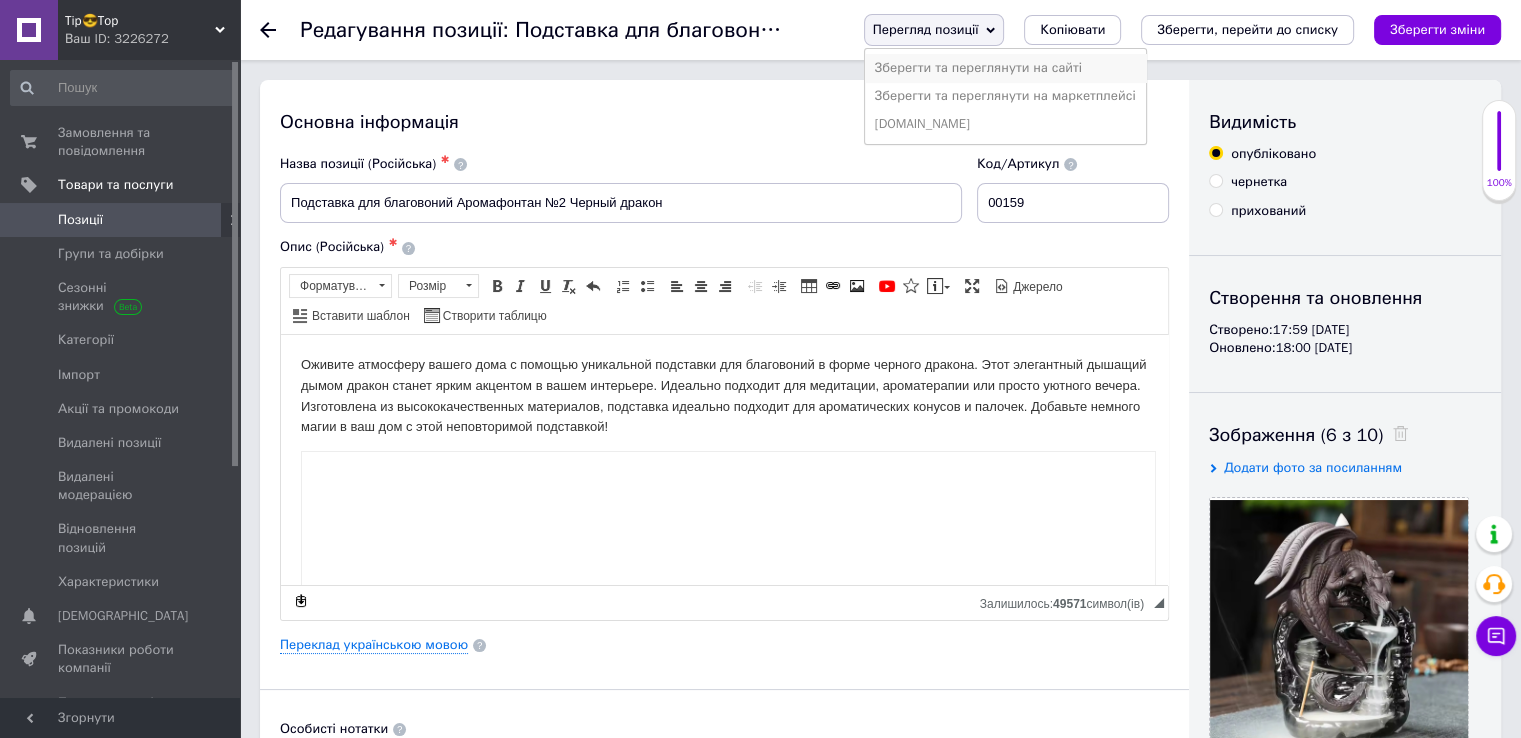 click on "Зберегти та переглянути на сайті" at bounding box center (1005, 68) 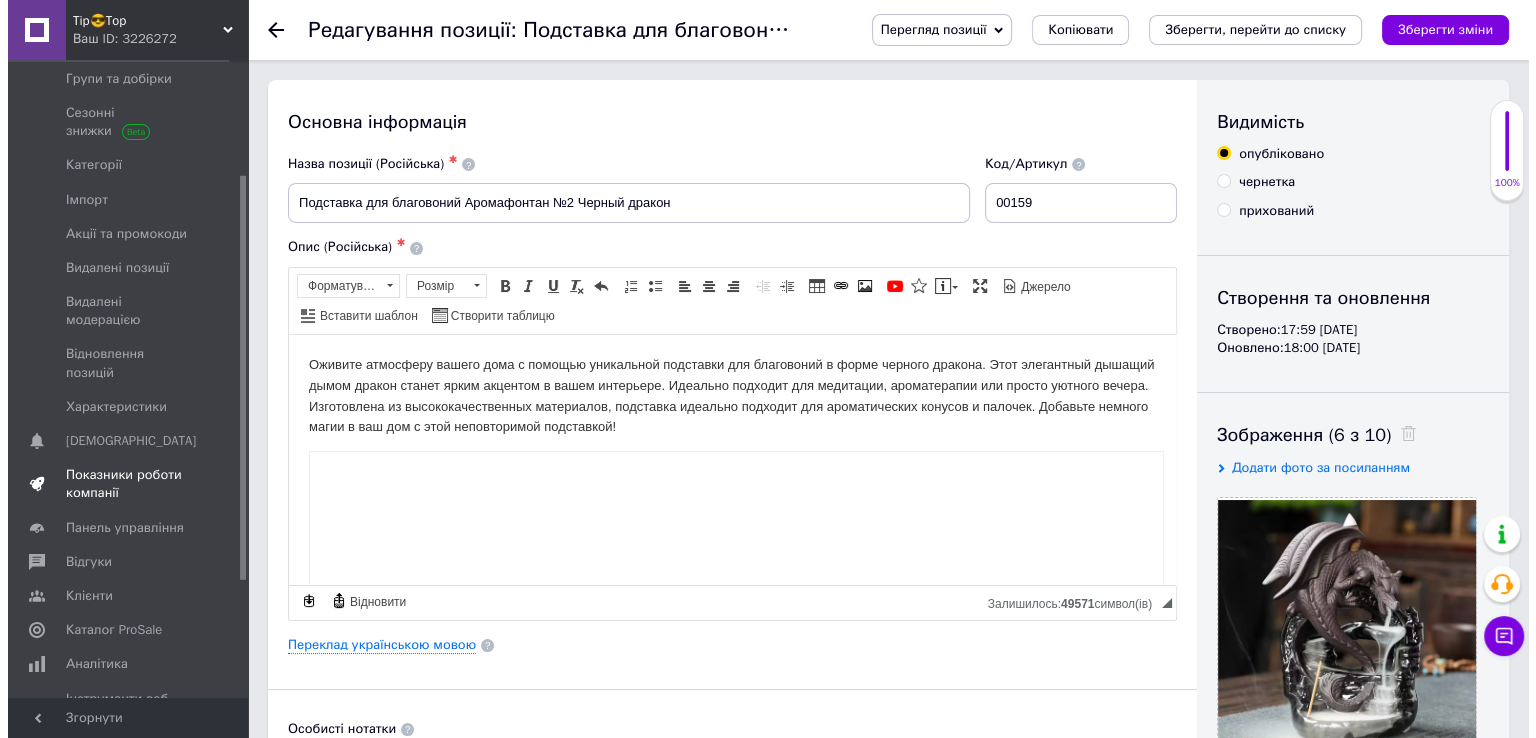 scroll, scrollTop: 184, scrollLeft: 0, axis: vertical 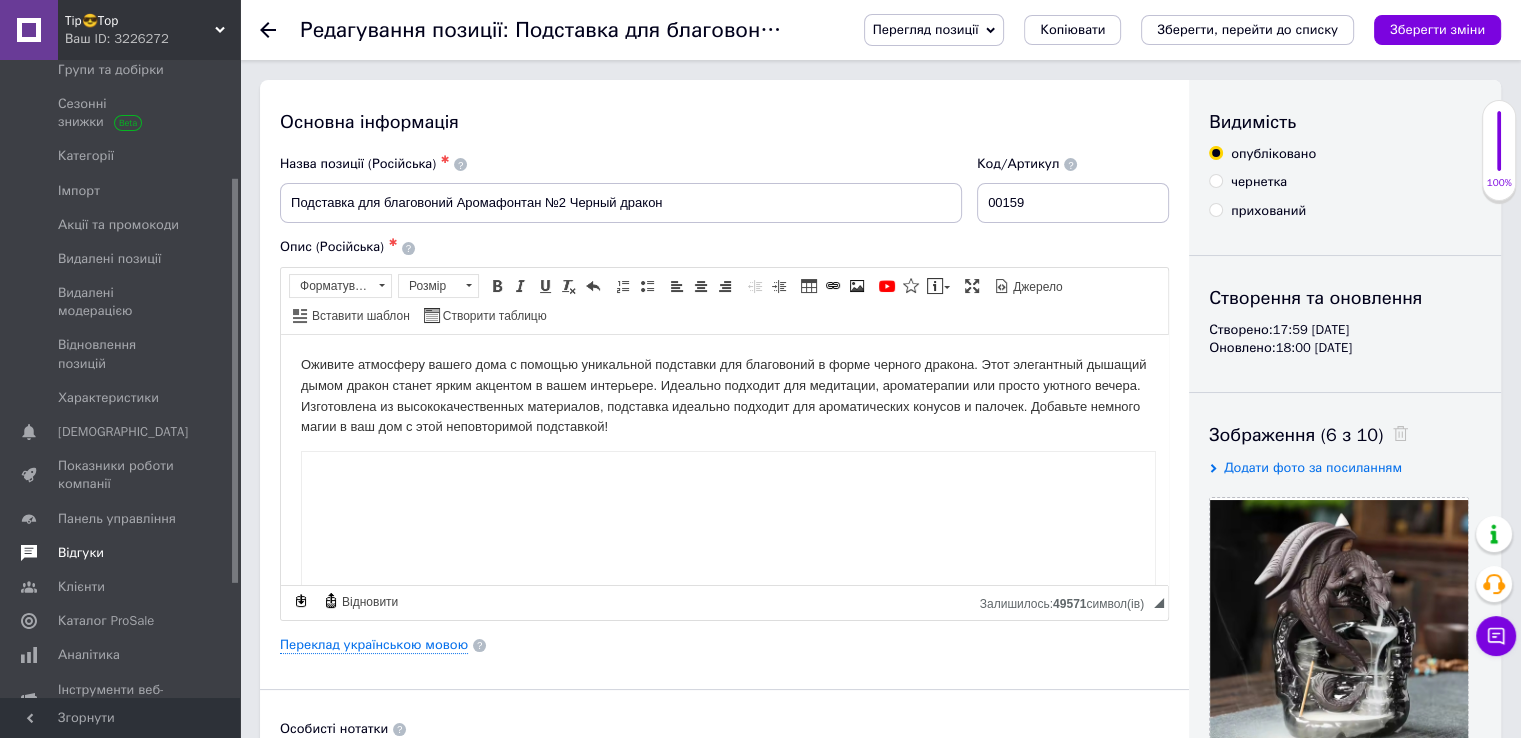 click on "Відгуки" at bounding box center [81, 553] 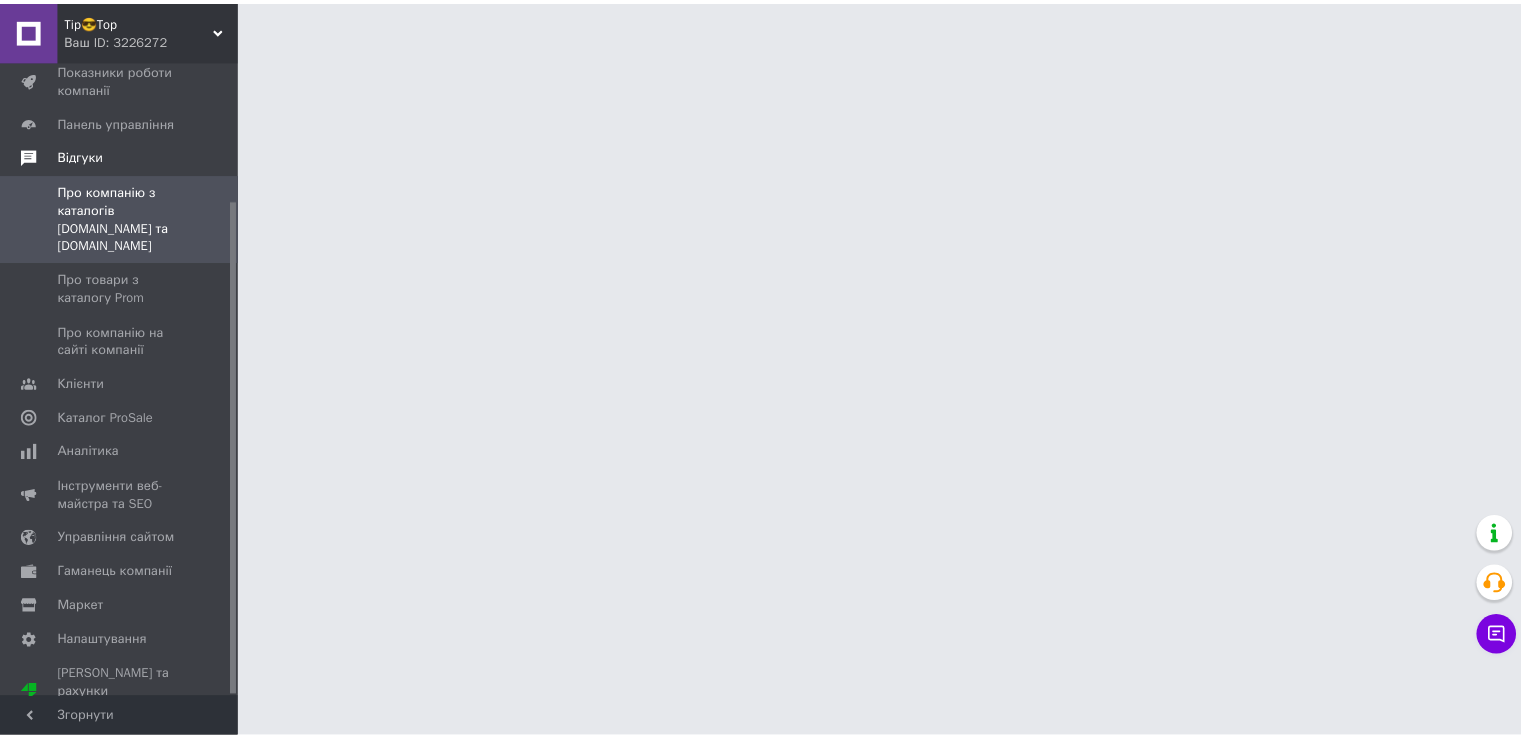scroll, scrollTop: 179, scrollLeft: 0, axis: vertical 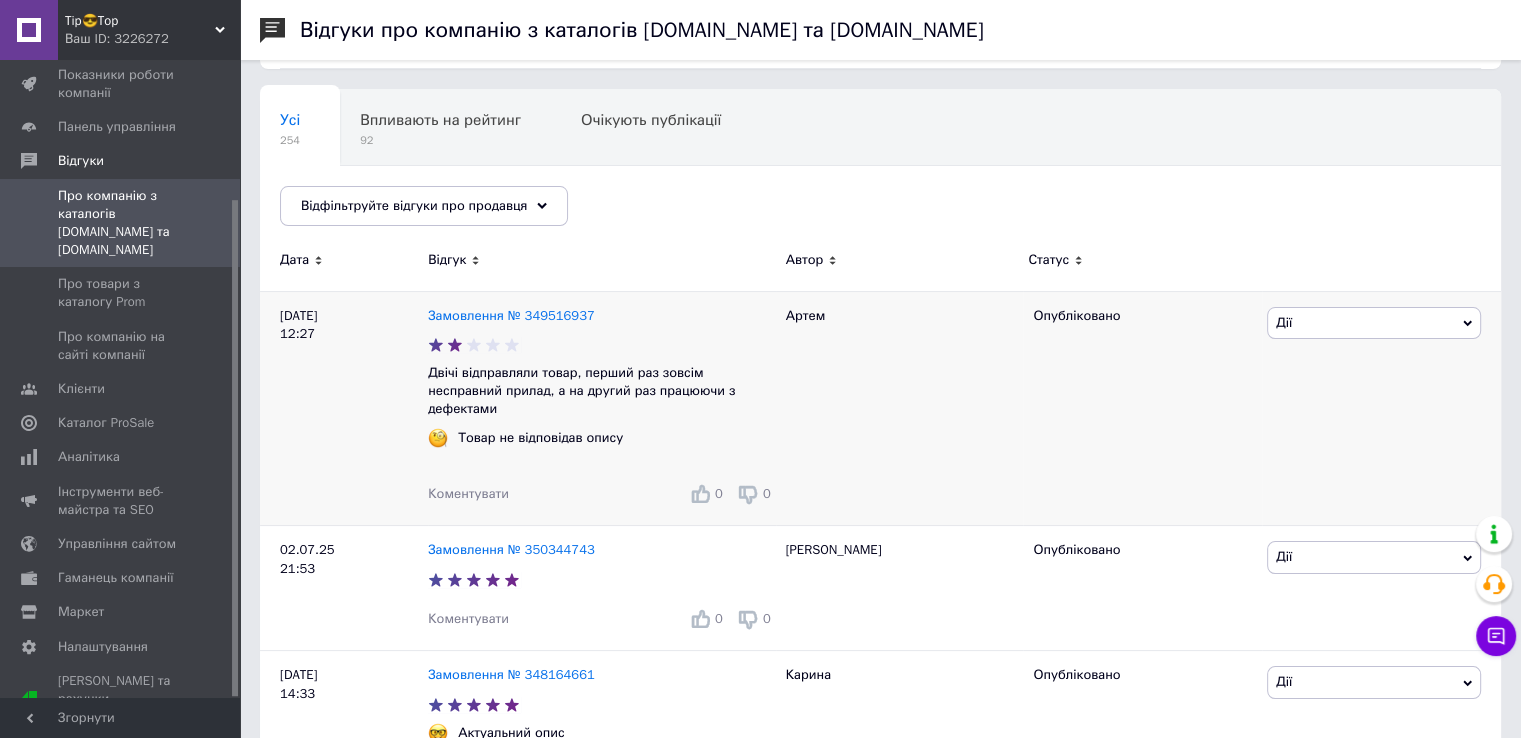 click on "Дії" at bounding box center [1374, 323] 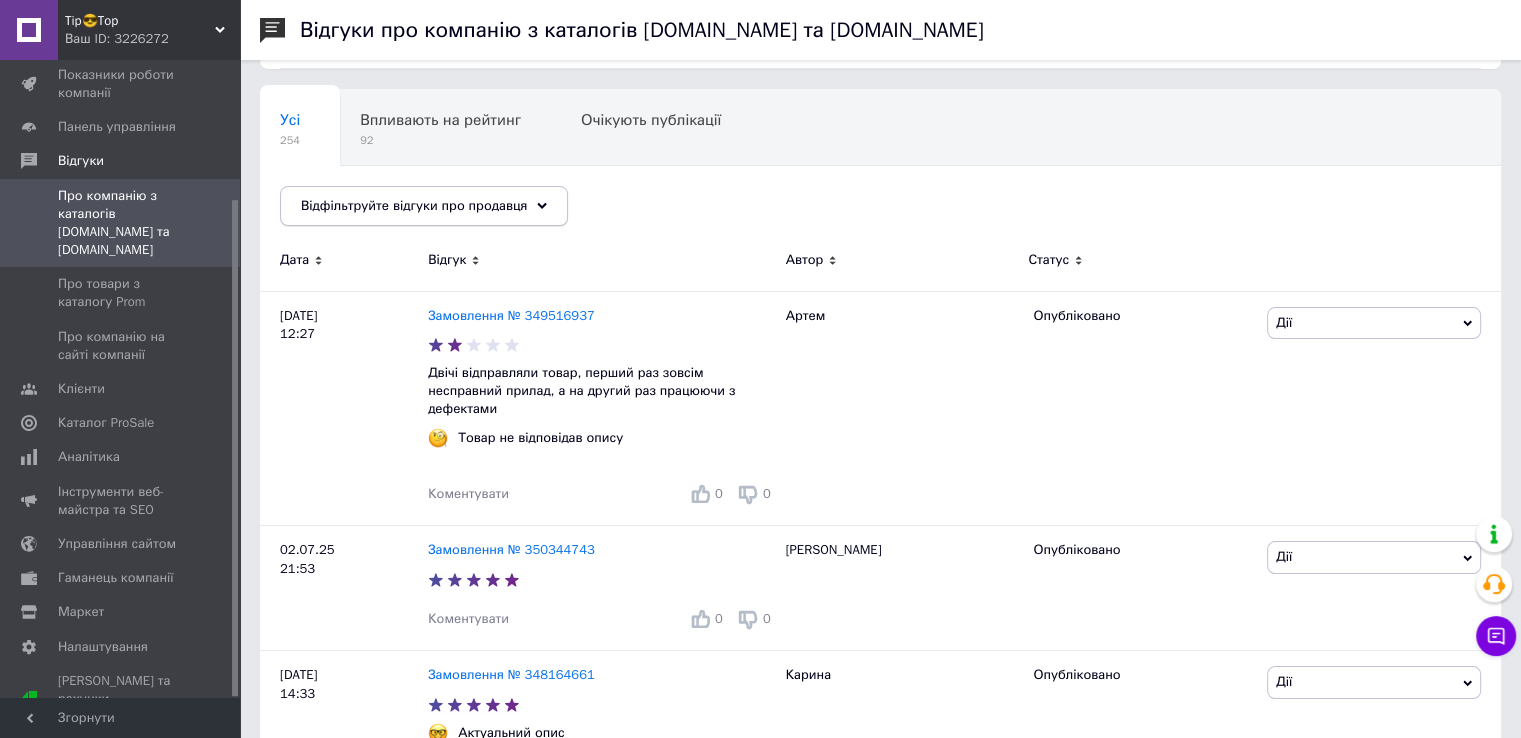 click on "Відфільтруйте відгуки про продавця" at bounding box center [414, 205] 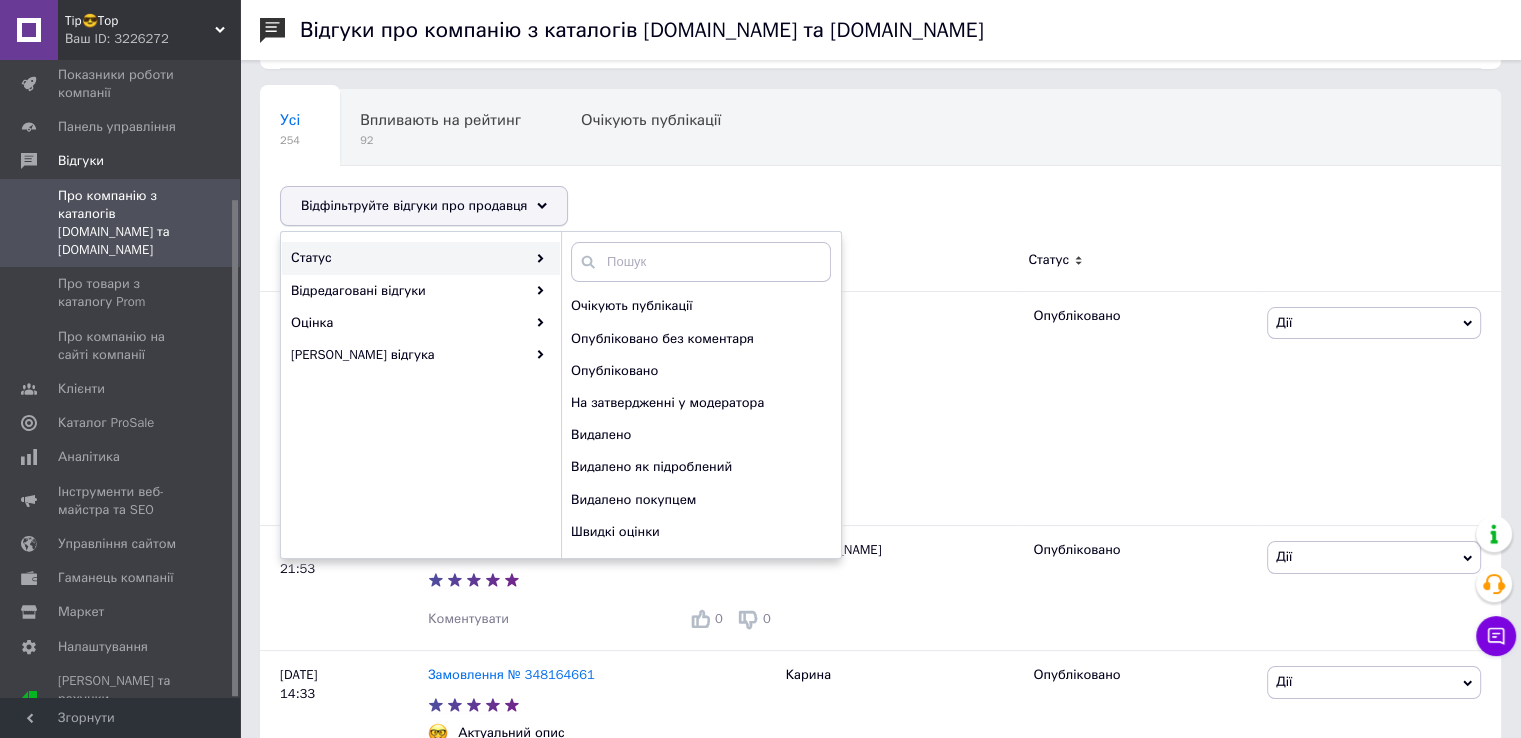 click on "Відфільтруйте відгуки про продавця" at bounding box center [414, 205] 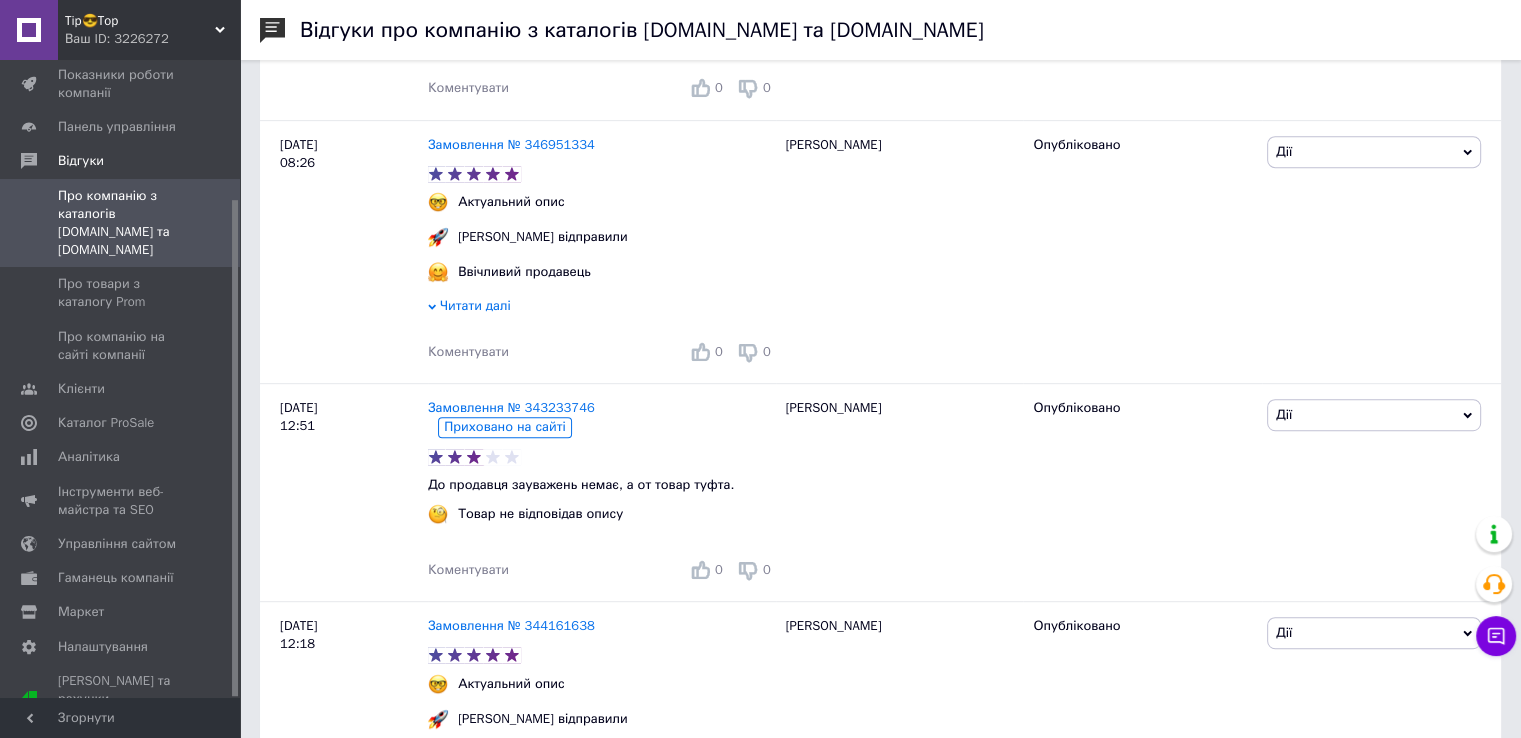 scroll, scrollTop: 935, scrollLeft: 0, axis: vertical 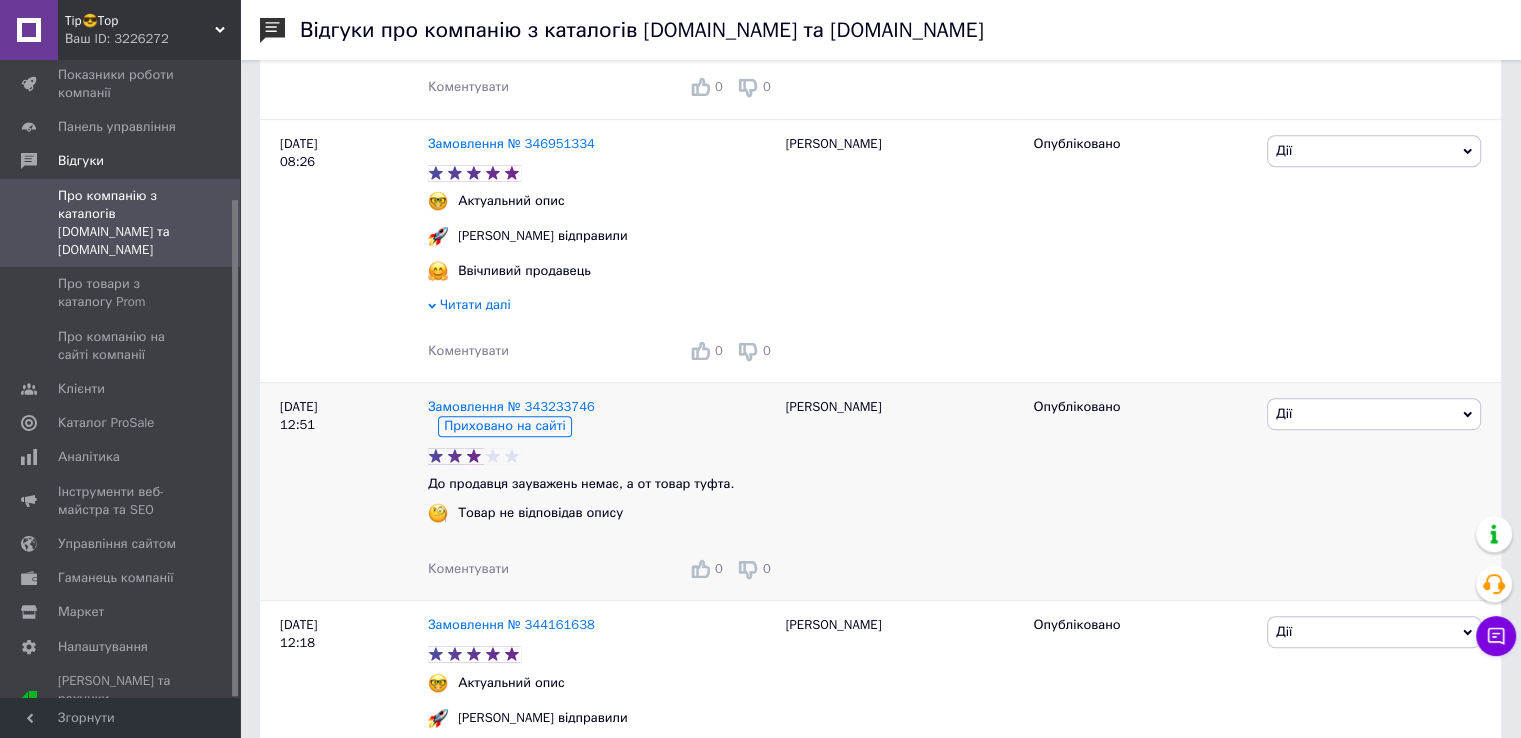 click on "Дії" at bounding box center (1374, 414) 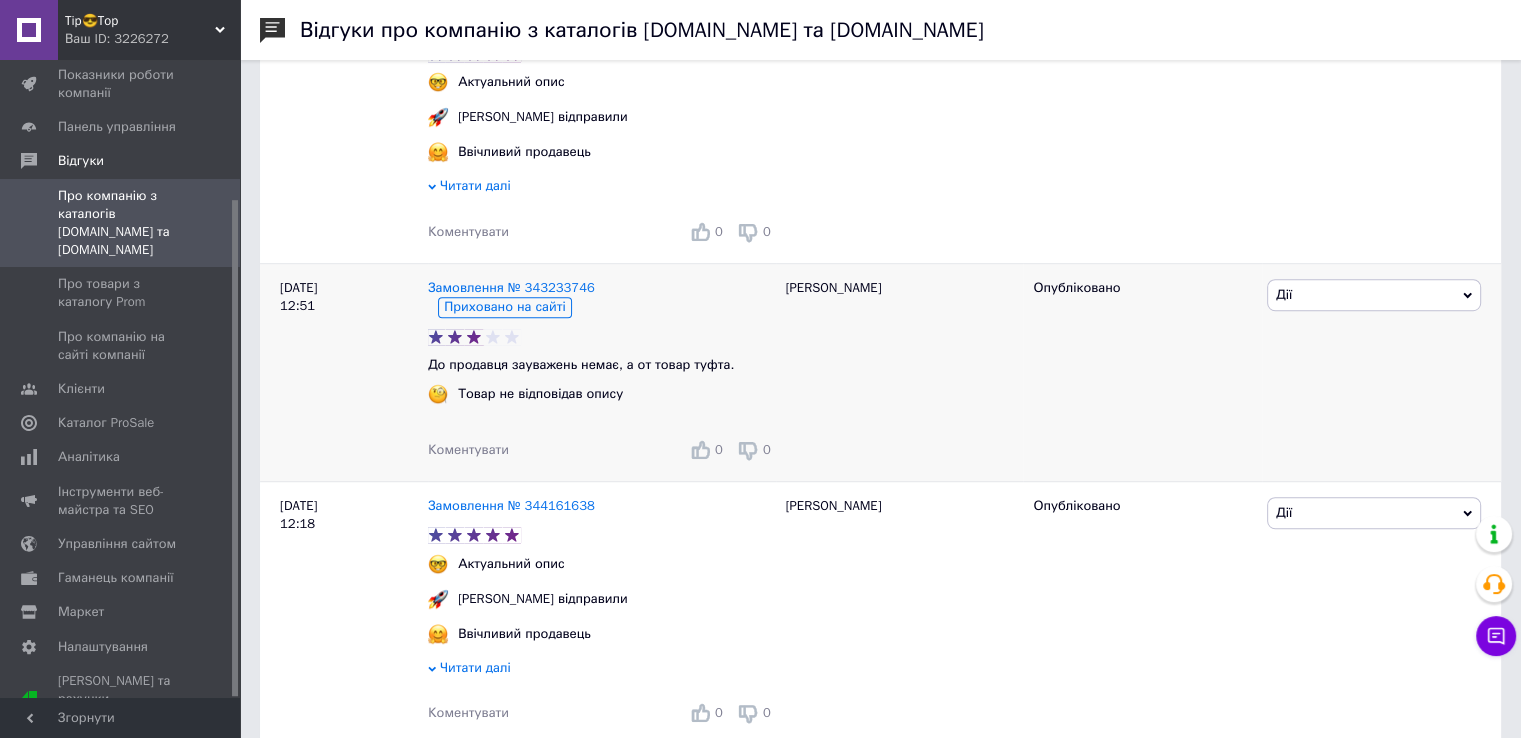 scroll, scrollTop: 1056, scrollLeft: 0, axis: vertical 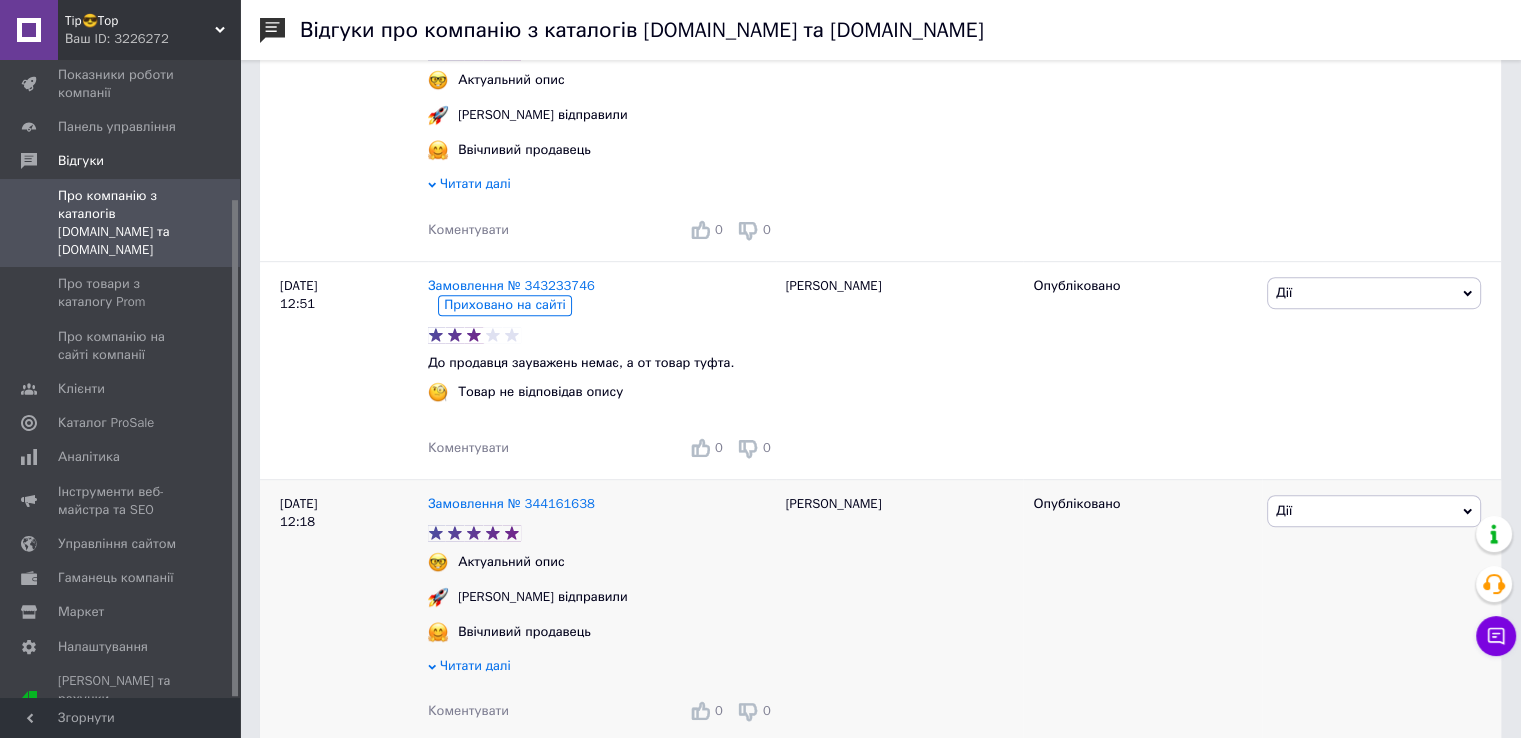 click on "[PERSON_NAME] Подивитись Оскаржити" at bounding box center [1374, 511] 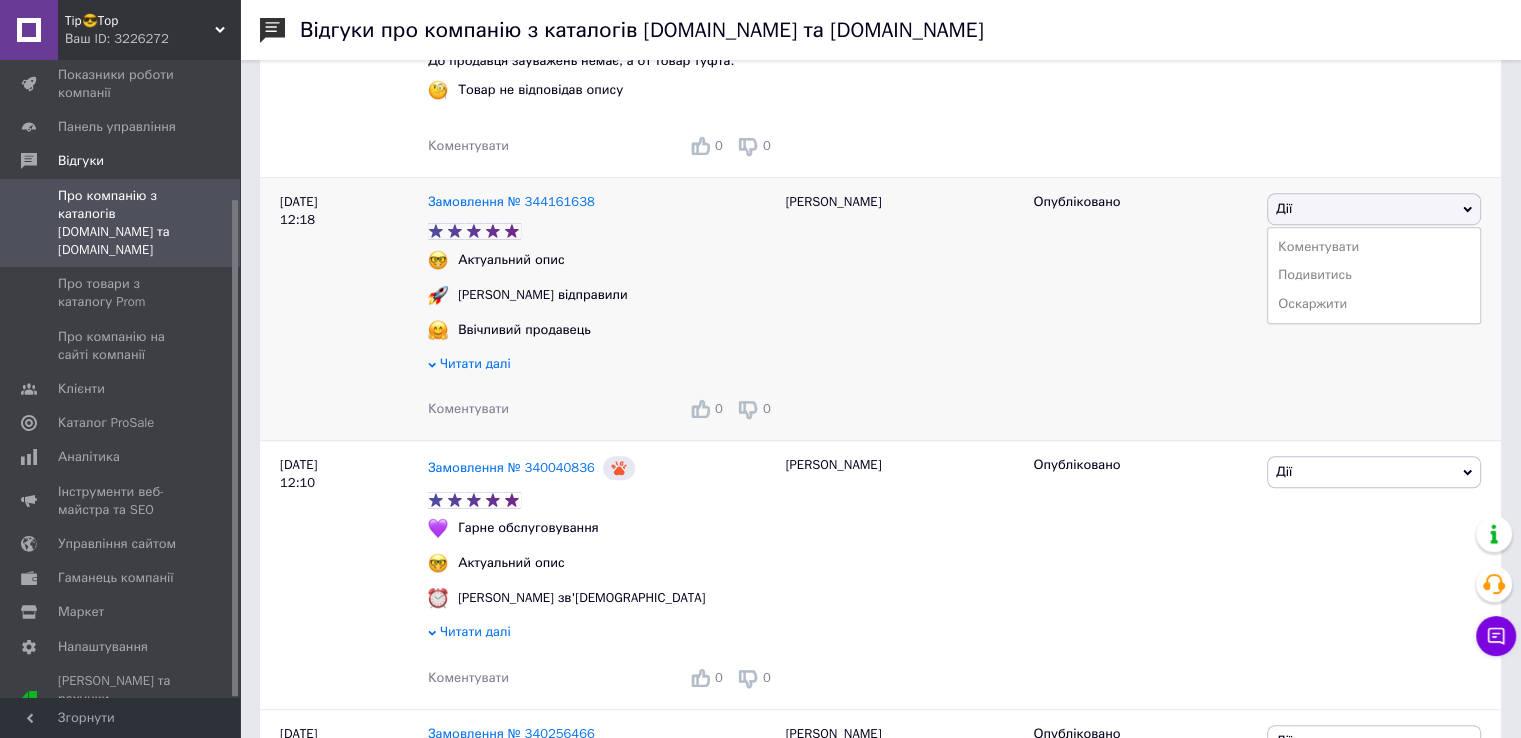 scroll, scrollTop: 1360, scrollLeft: 0, axis: vertical 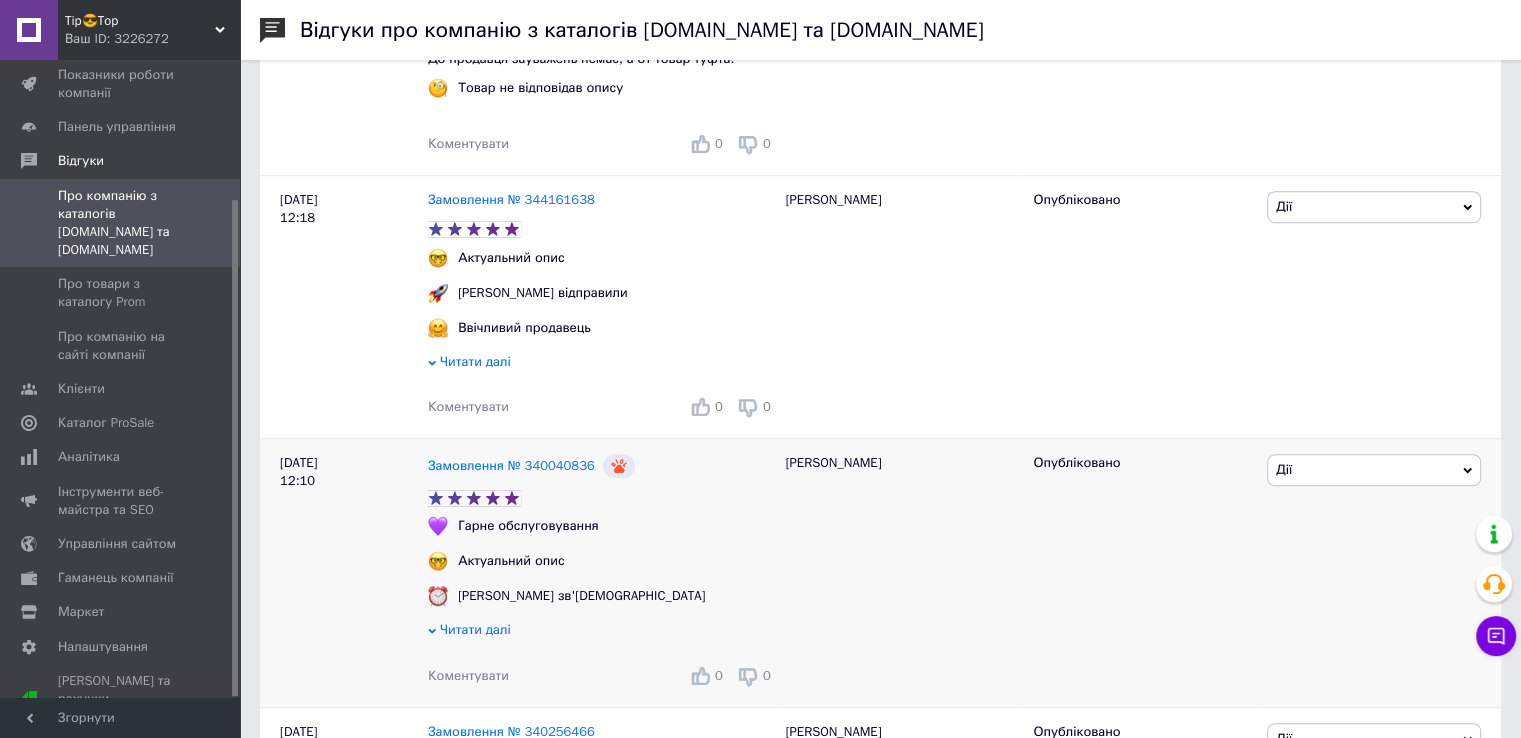 click on "Дії" at bounding box center [1374, 470] 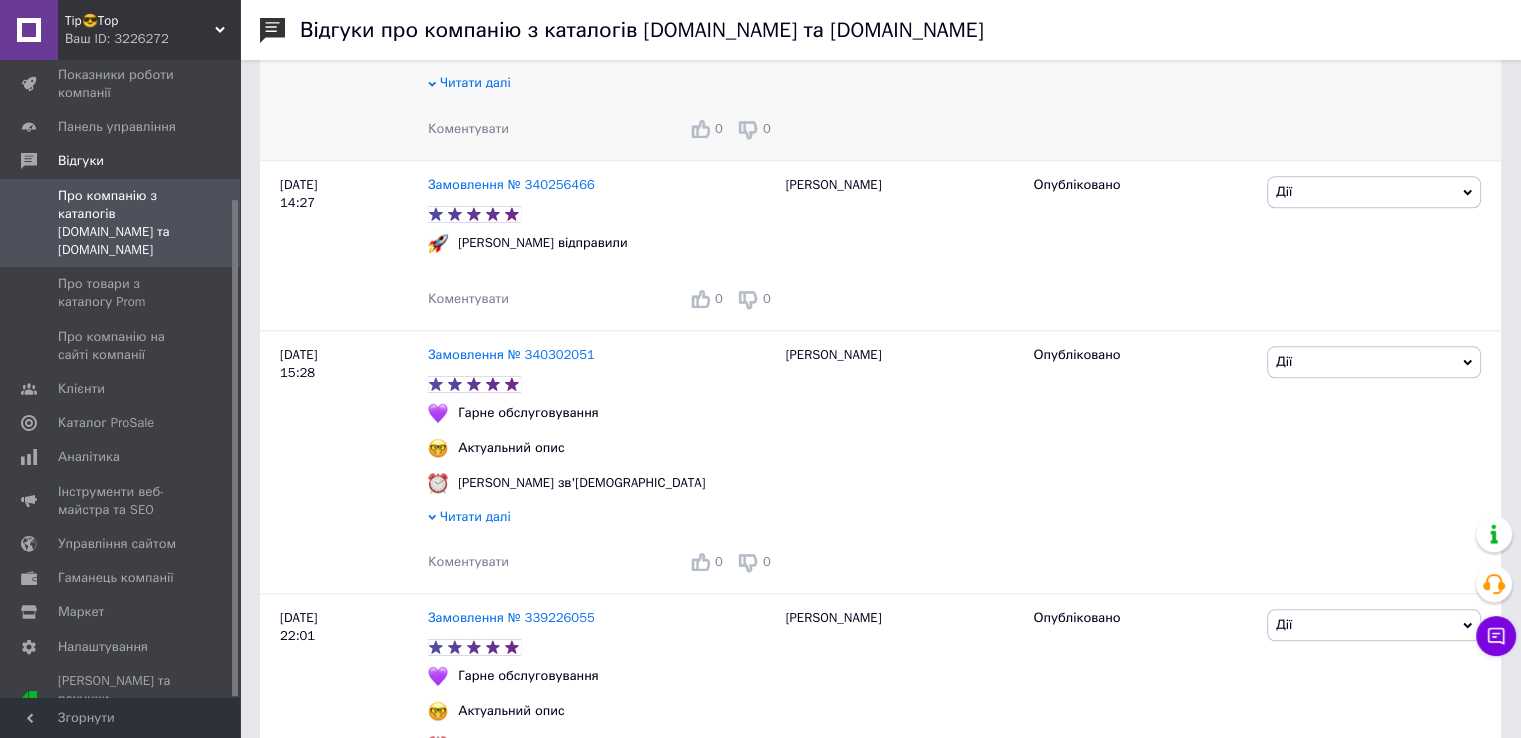 scroll, scrollTop: 1911, scrollLeft: 0, axis: vertical 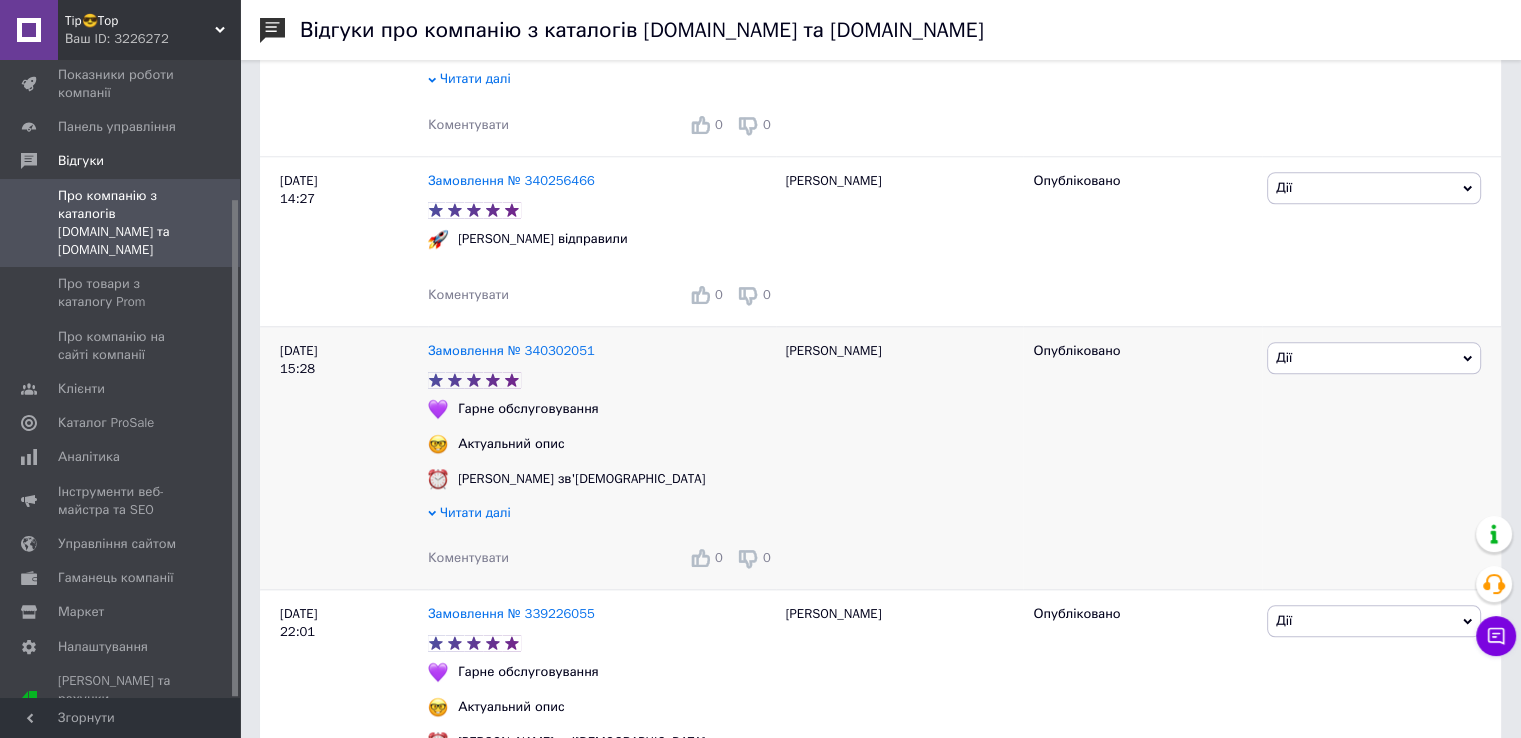 click on "Дії" at bounding box center (1374, 358) 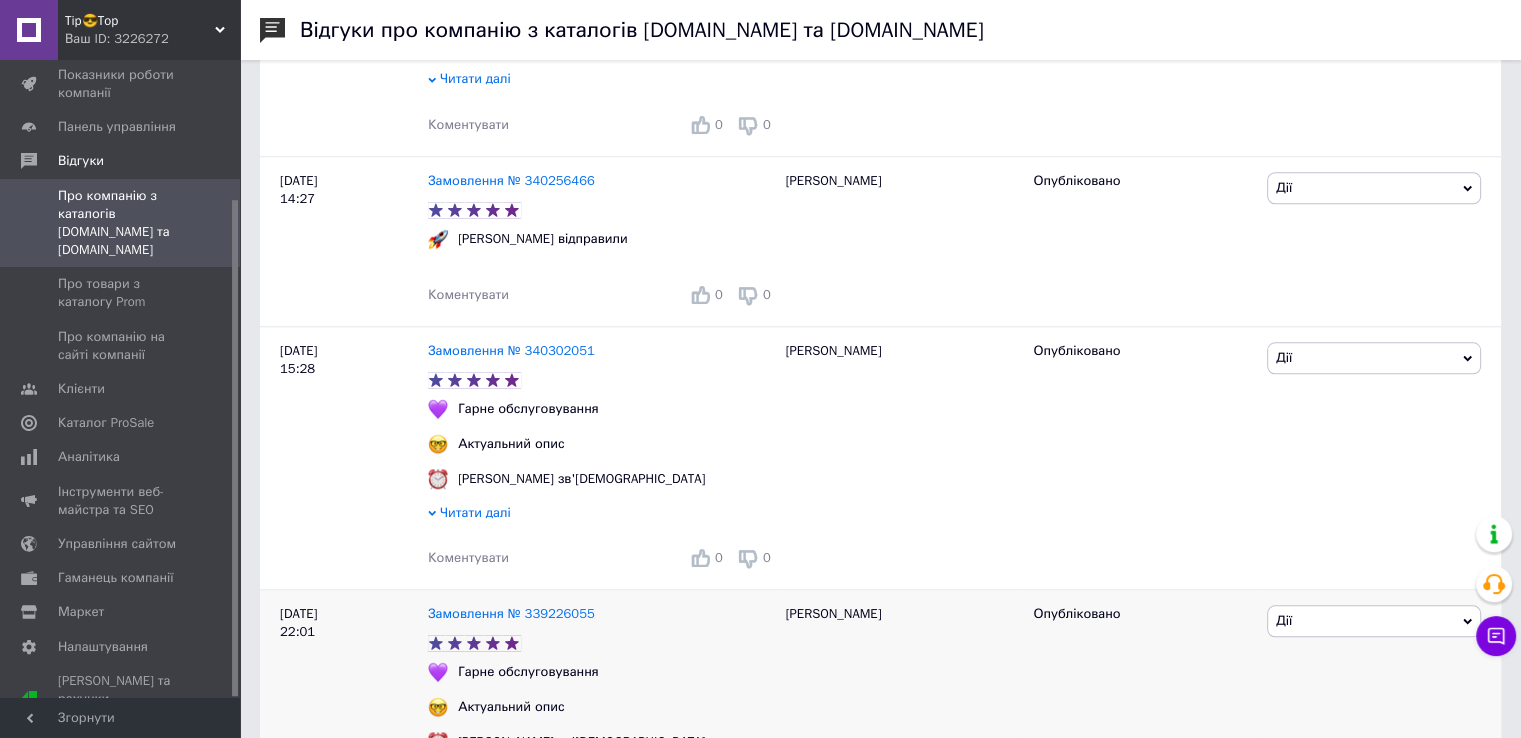 click on "Дії" at bounding box center (1374, 621) 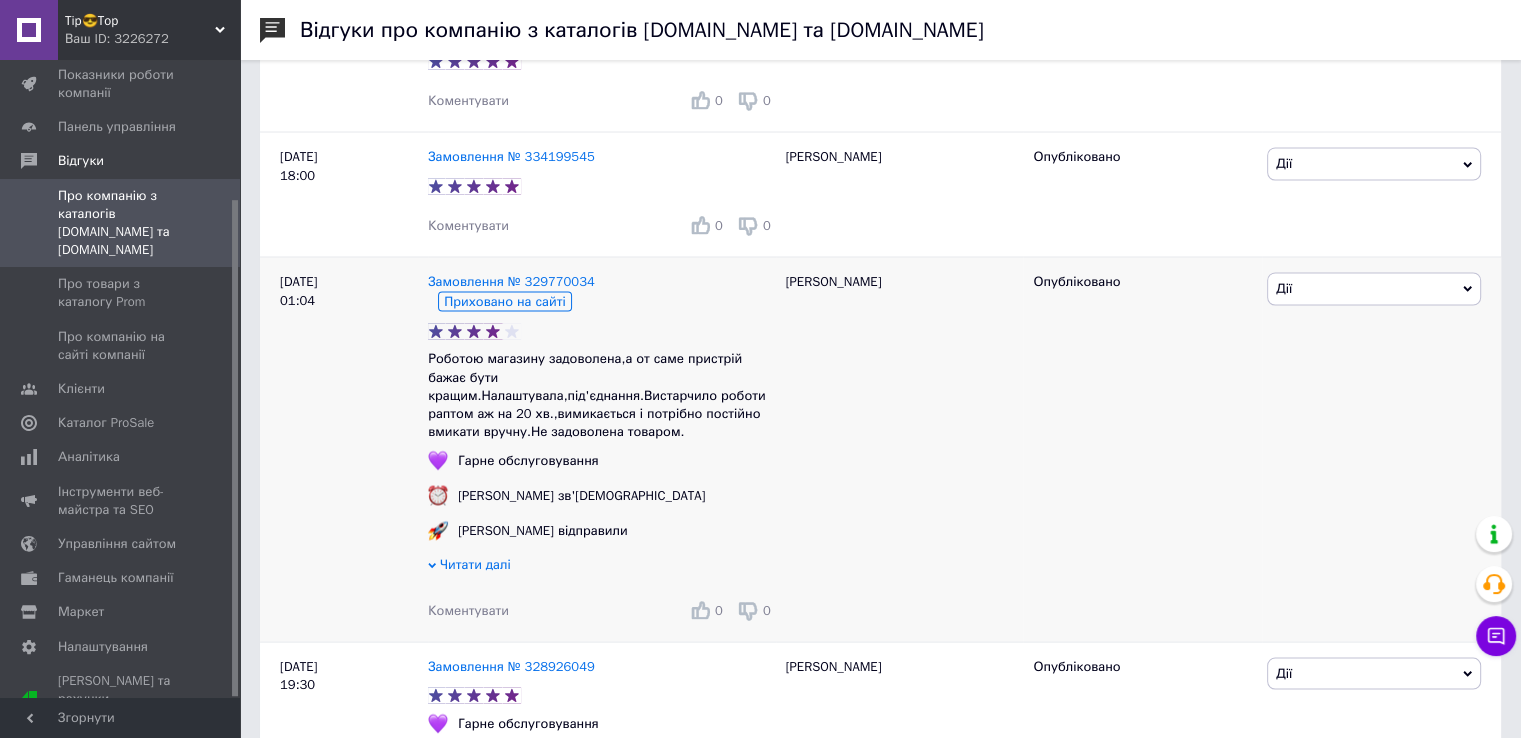 scroll, scrollTop: 3730, scrollLeft: 0, axis: vertical 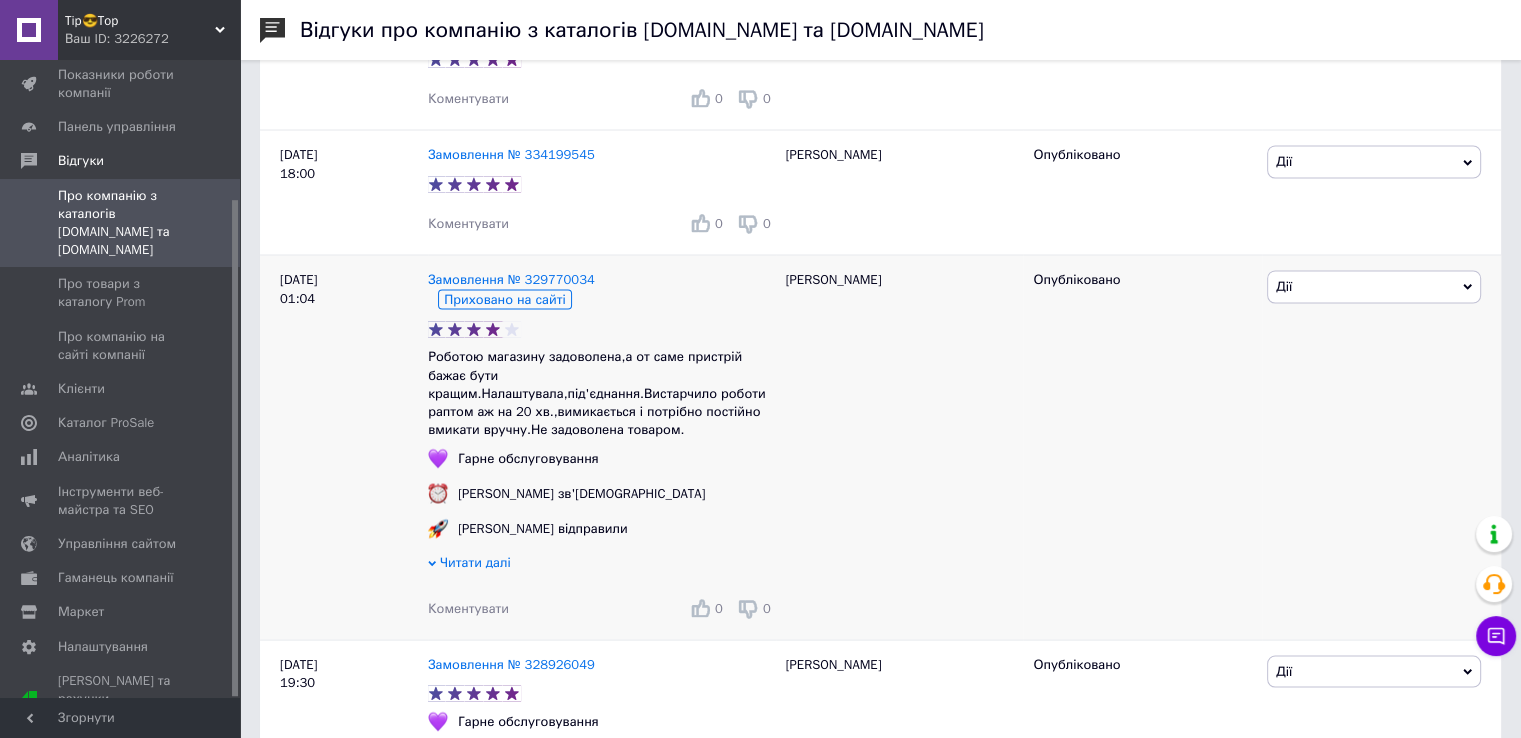 click on "Дії" at bounding box center (1374, 286) 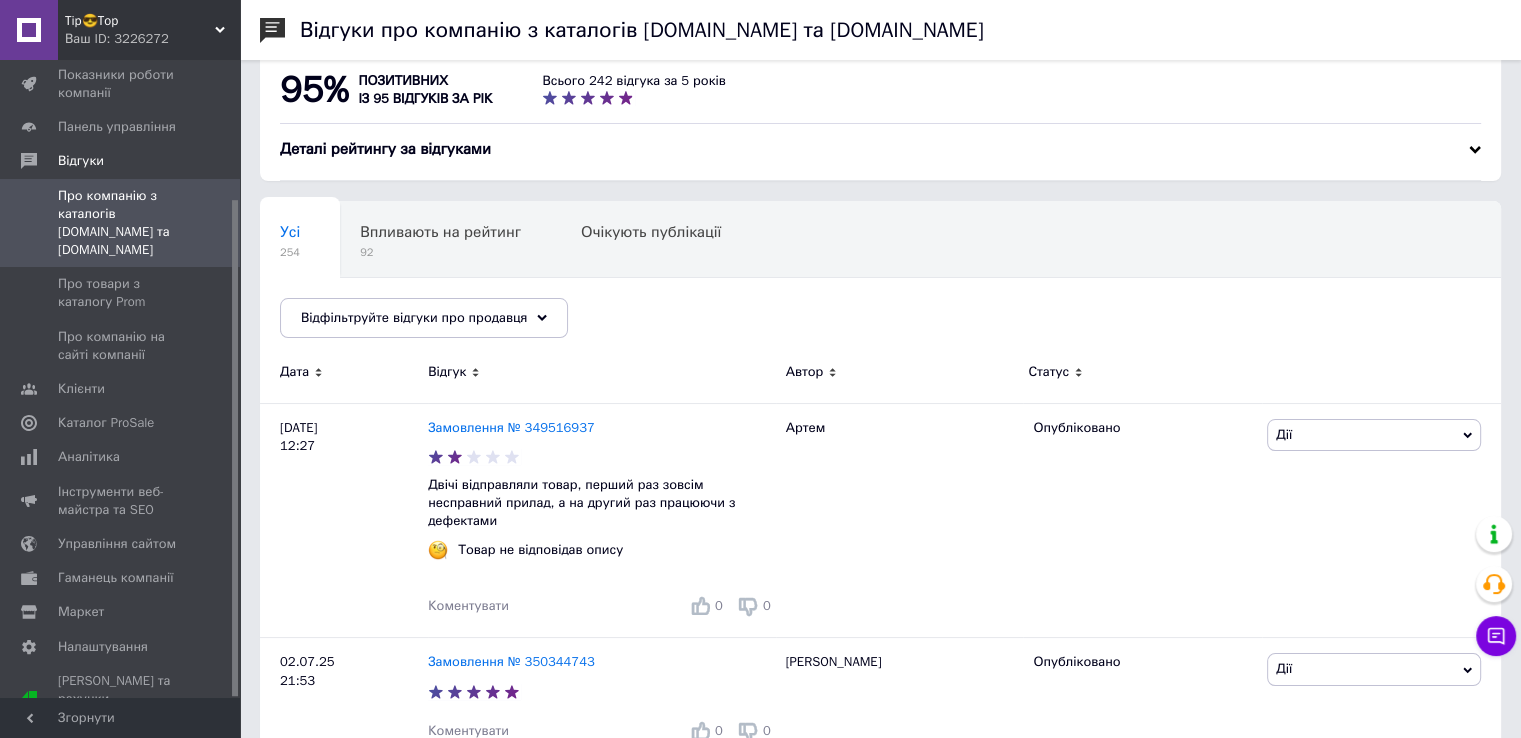 scroll, scrollTop: 0, scrollLeft: 0, axis: both 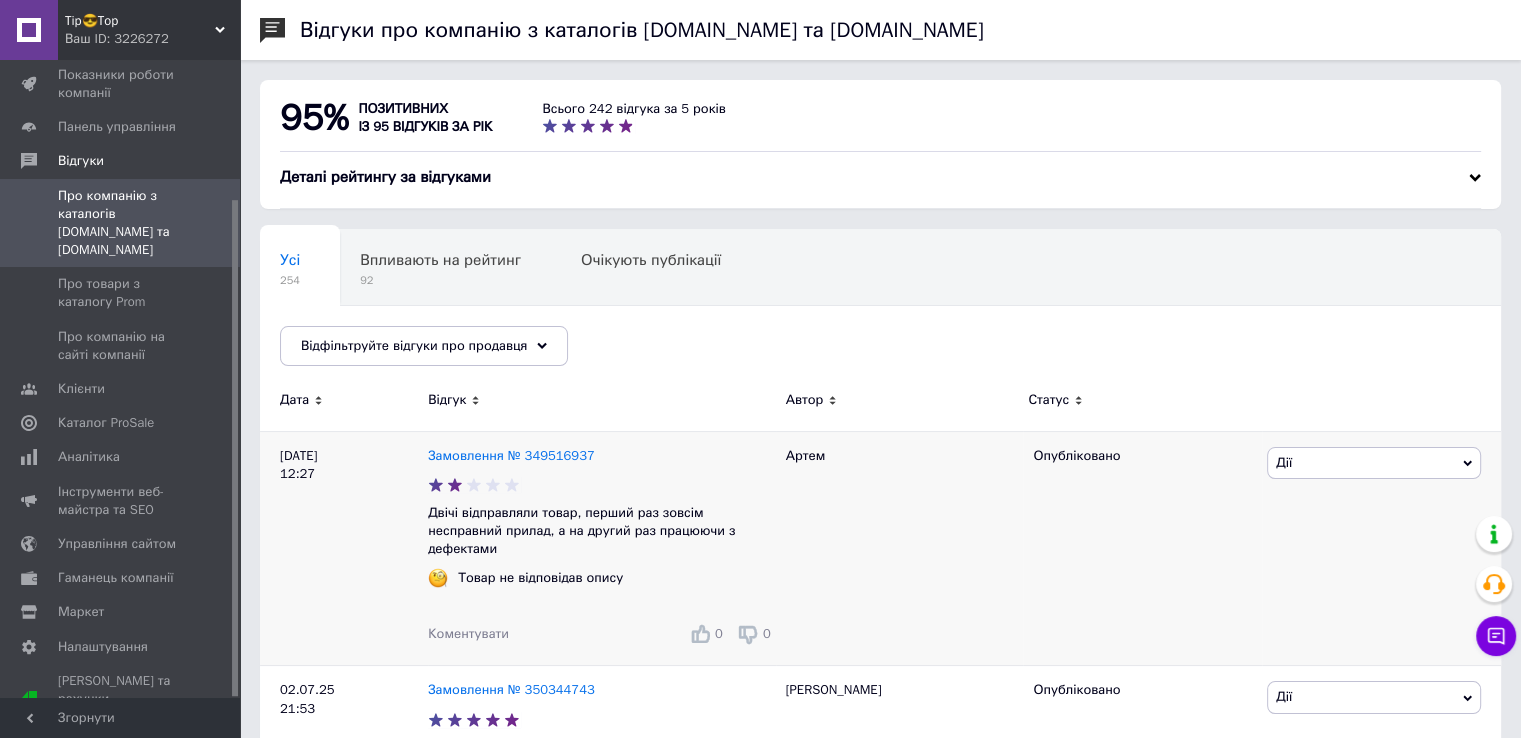 click 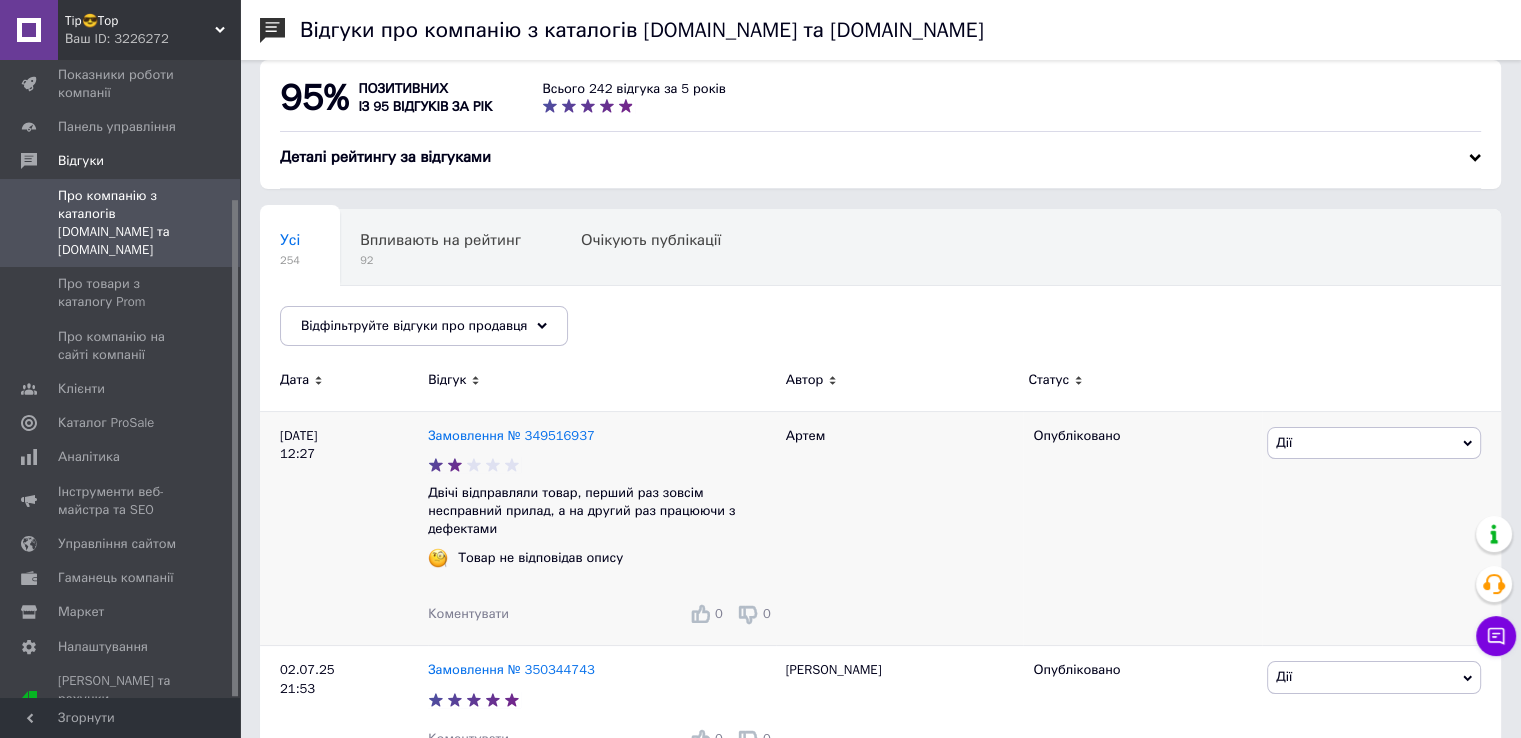 scroll, scrollTop: 0, scrollLeft: 0, axis: both 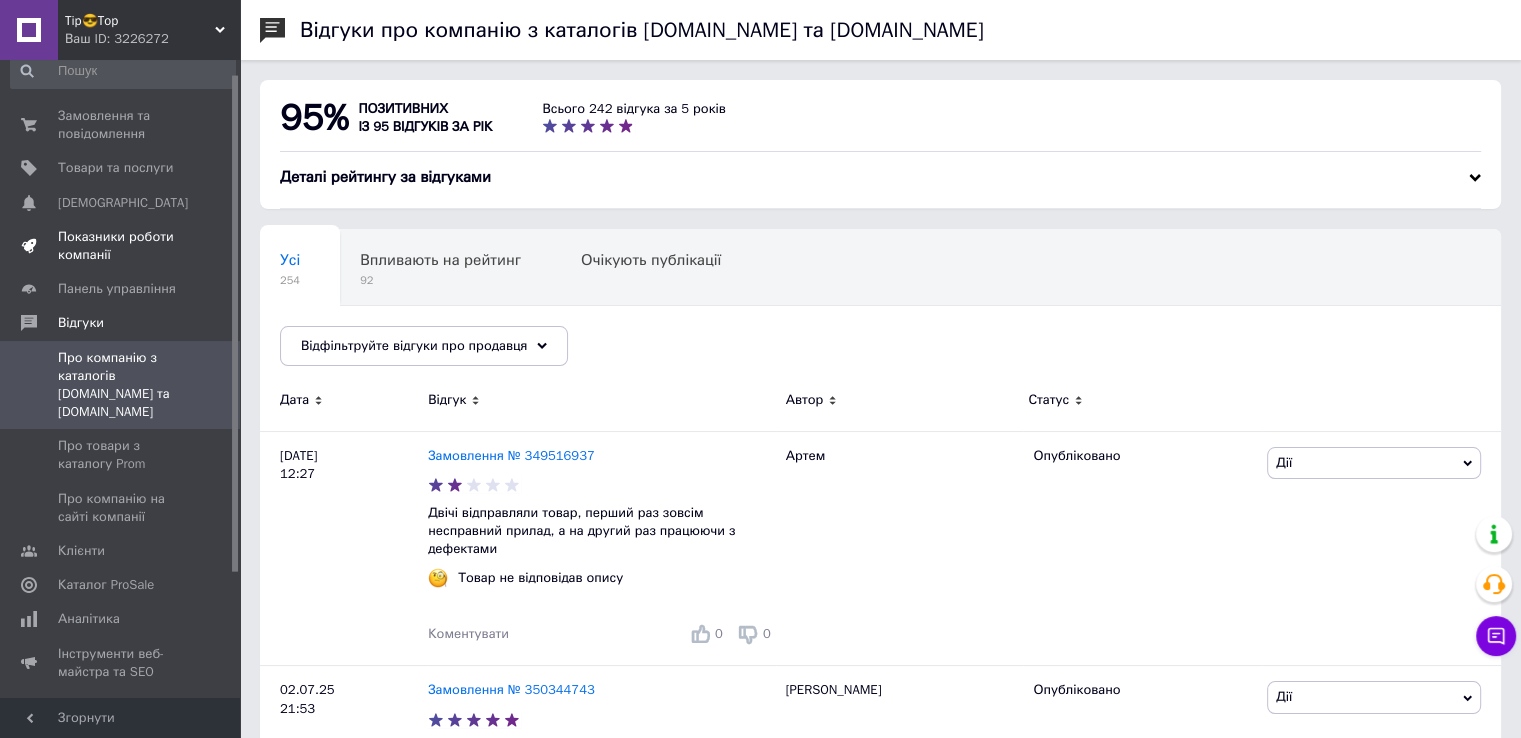 click on "Показники роботи компанії" at bounding box center (121, 246) 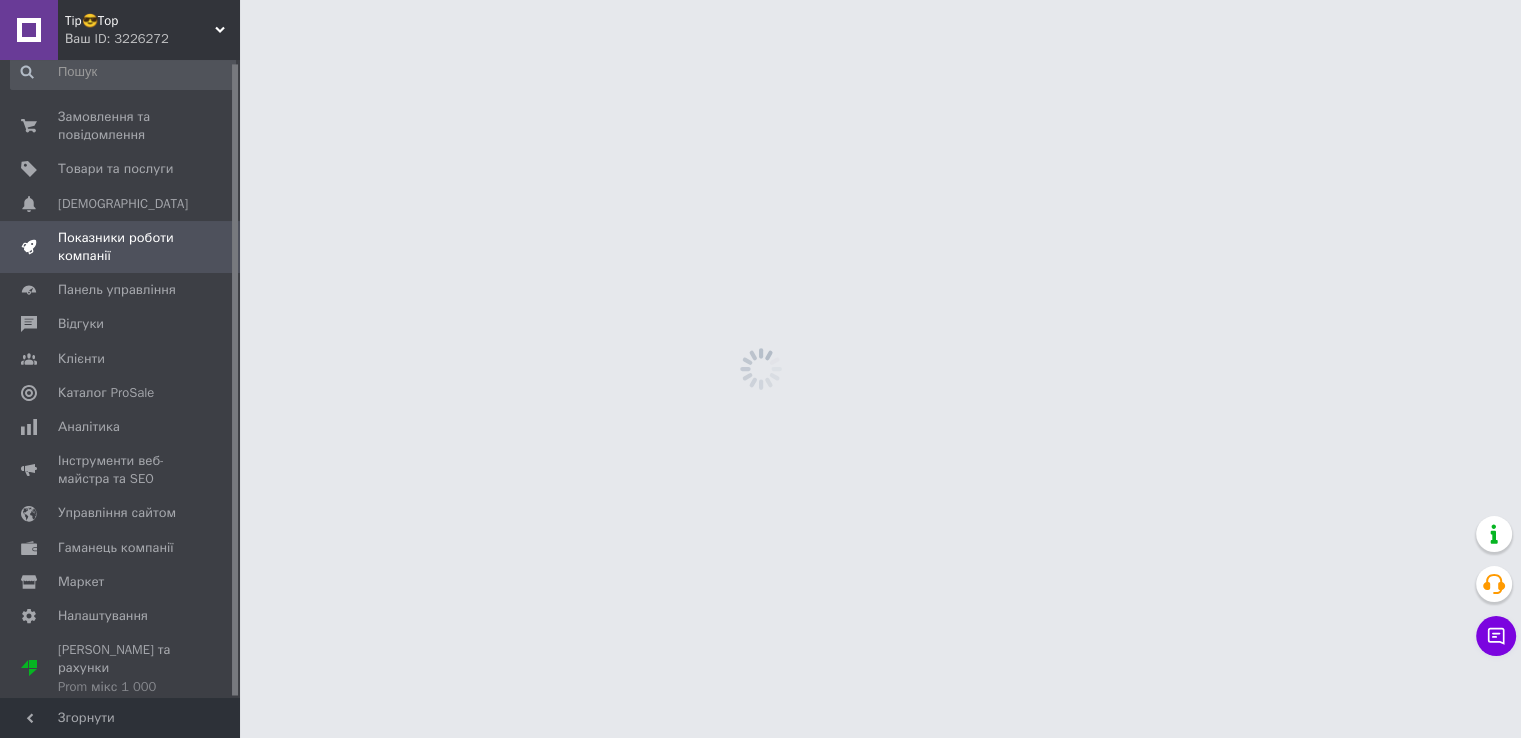 scroll, scrollTop: 3, scrollLeft: 0, axis: vertical 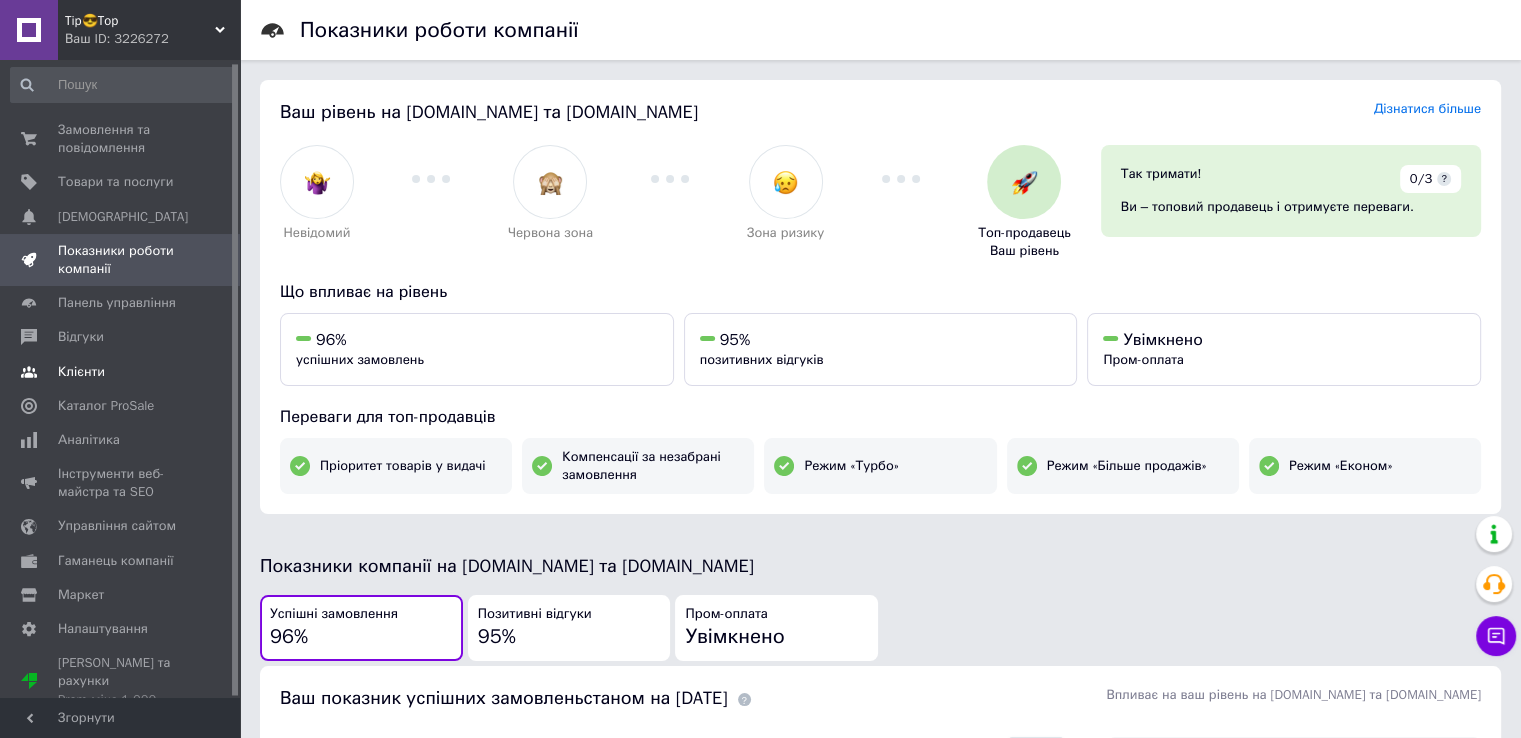 click on "Клієнти" at bounding box center (81, 372) 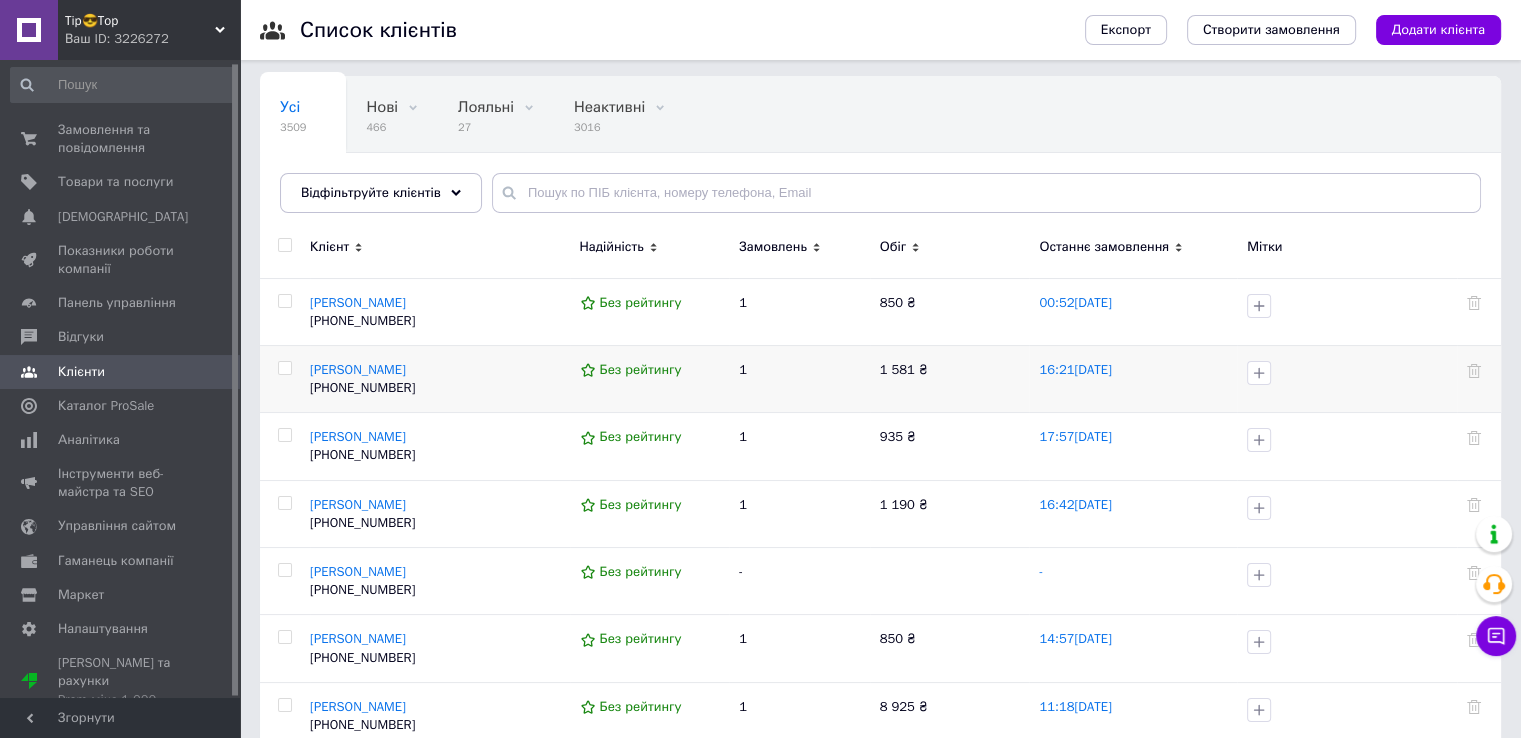 scroll, scrollTop: 0, scrollLeft: 0, axis: both 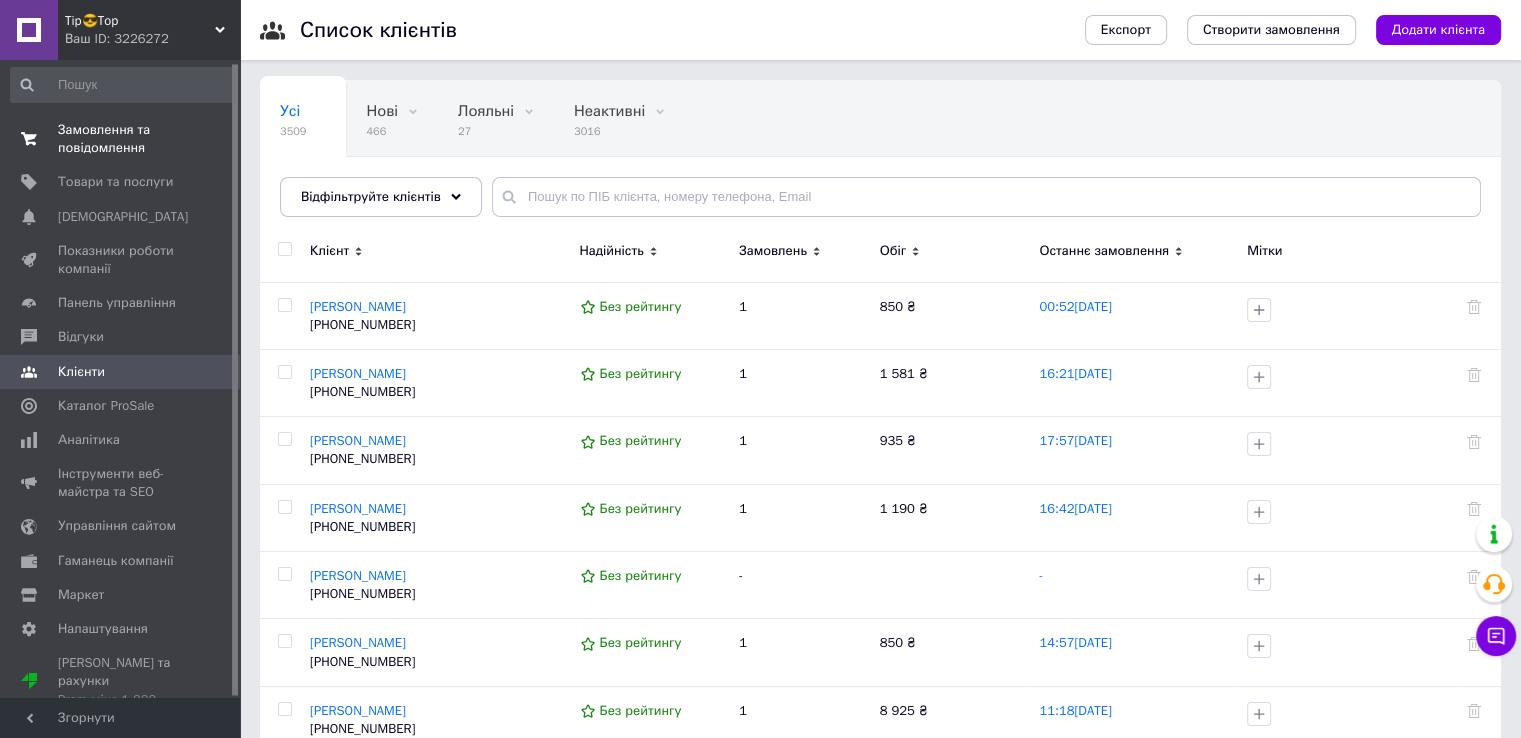 click on "Замовлення та повідомлення" at bounding box center [121, 139] 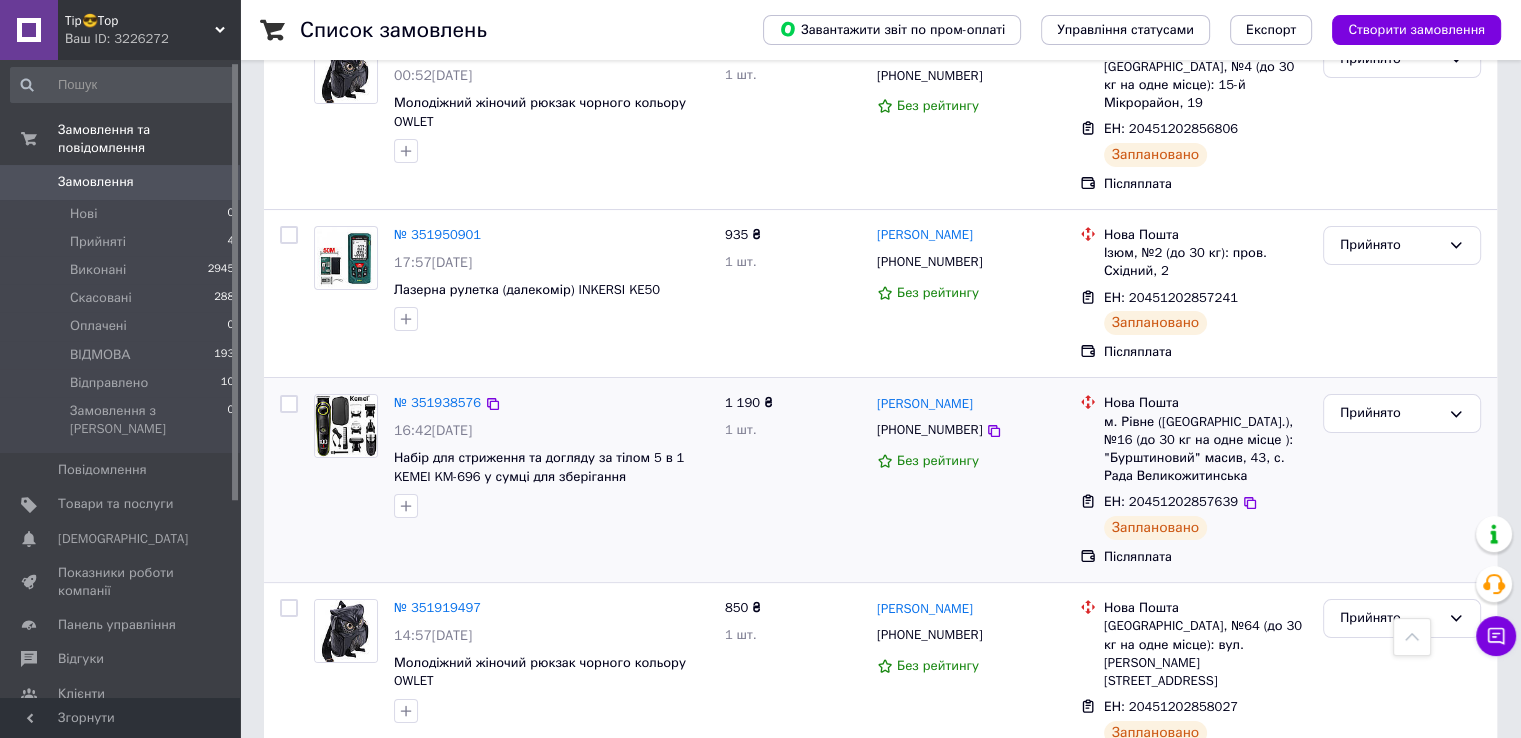 scroll, scrollTop: 0, scrollLeft: 0, axis: both 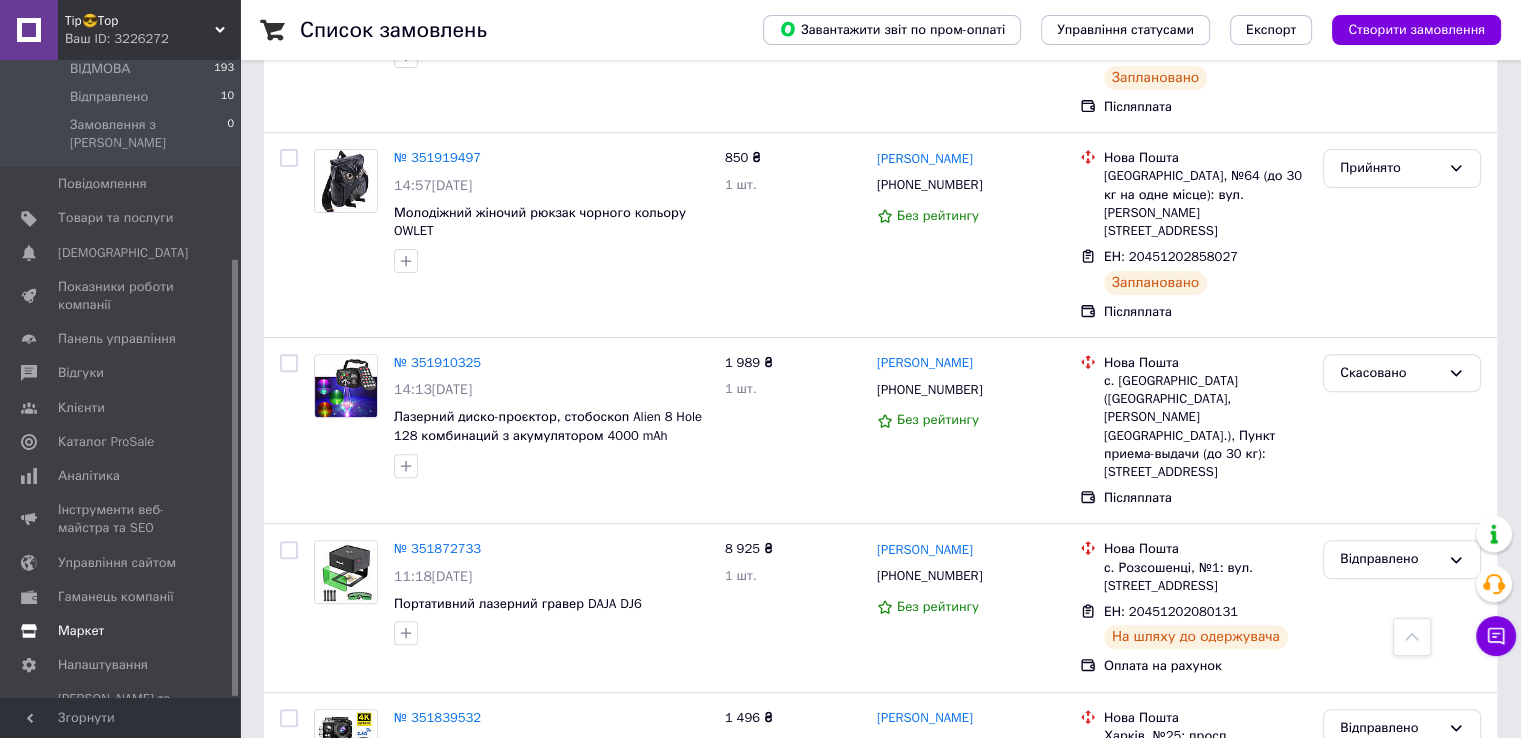 click on "Маркет" at bounding box center [81, 631] 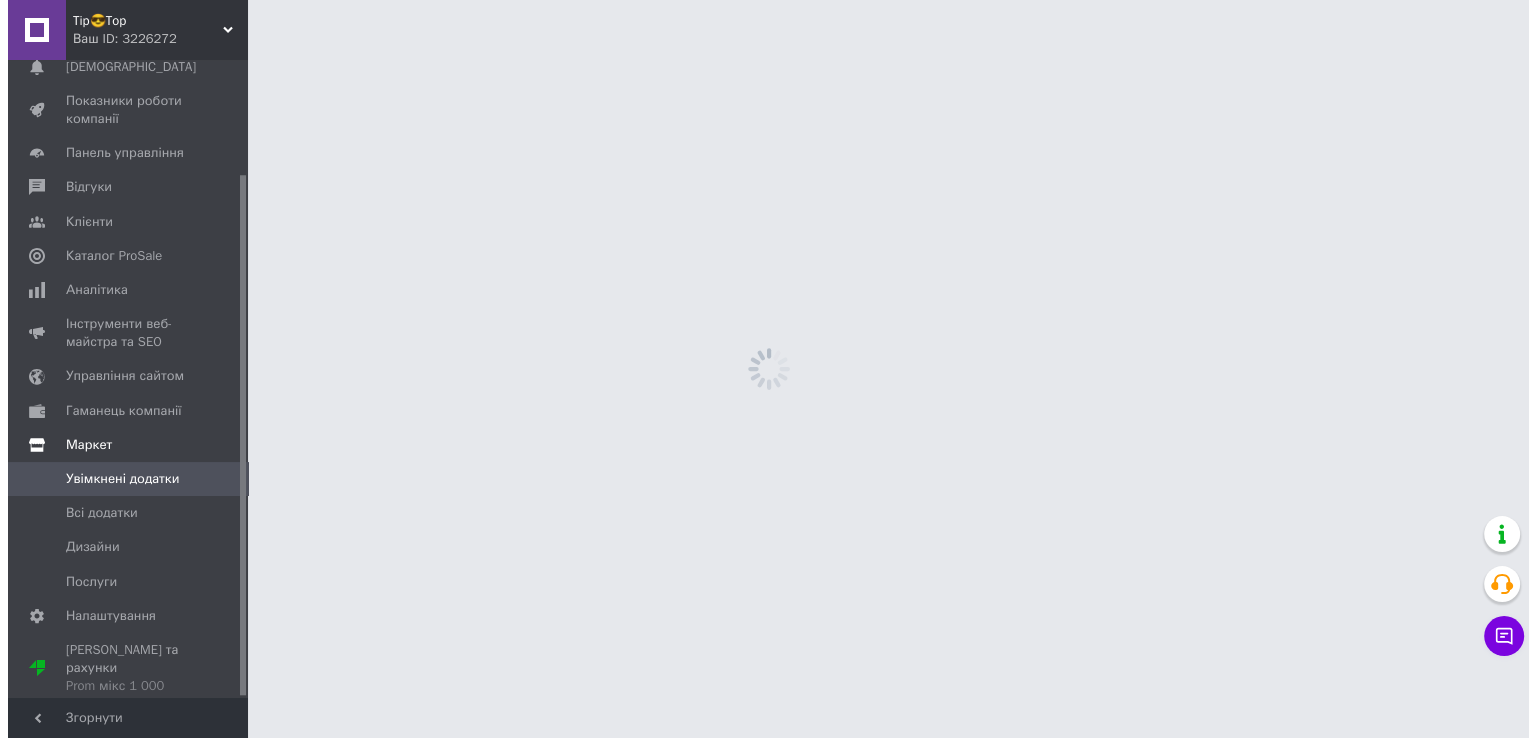 scroll, scrollTop: 0, scrollLeft: 0, axis: both 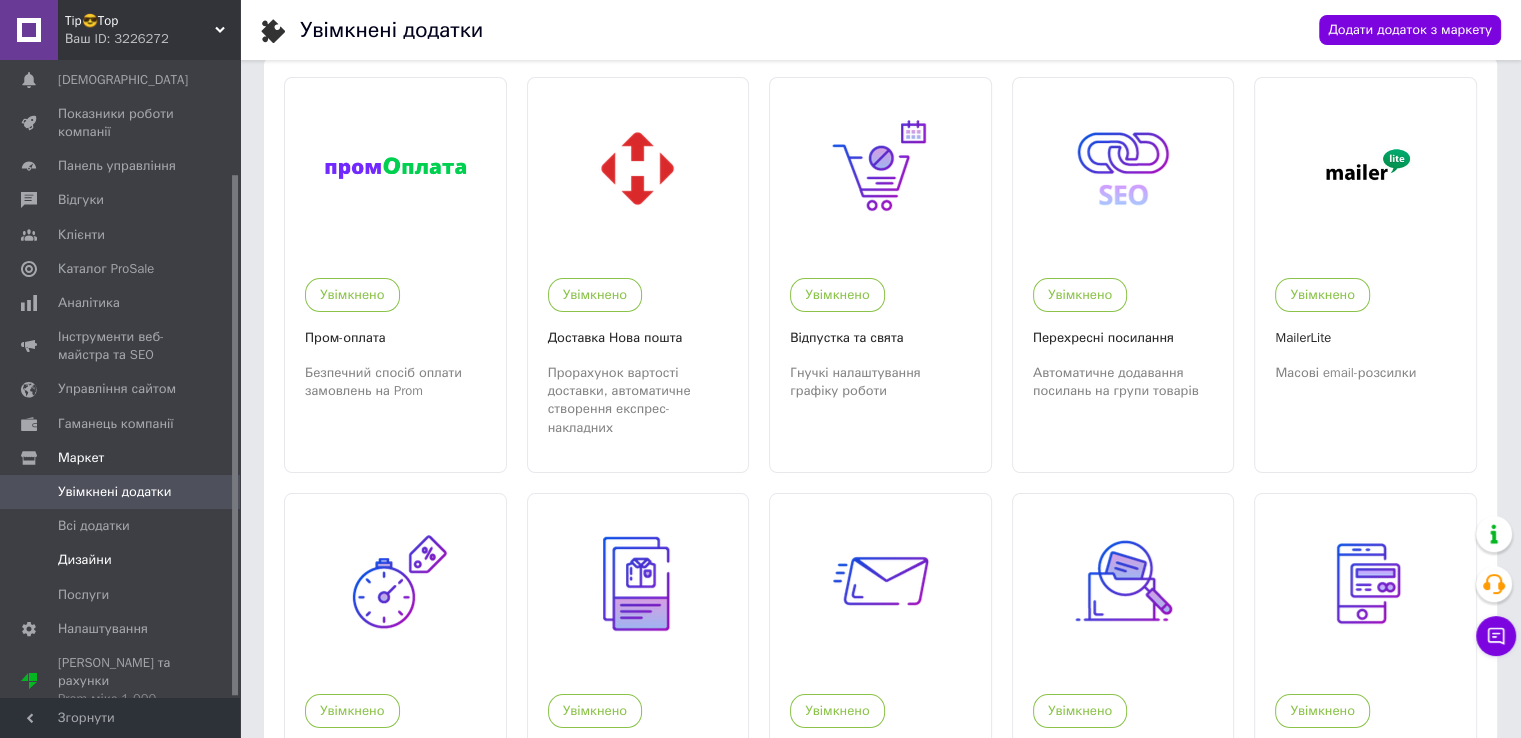 click on "Дизайни" at bounding box center (85, 560) 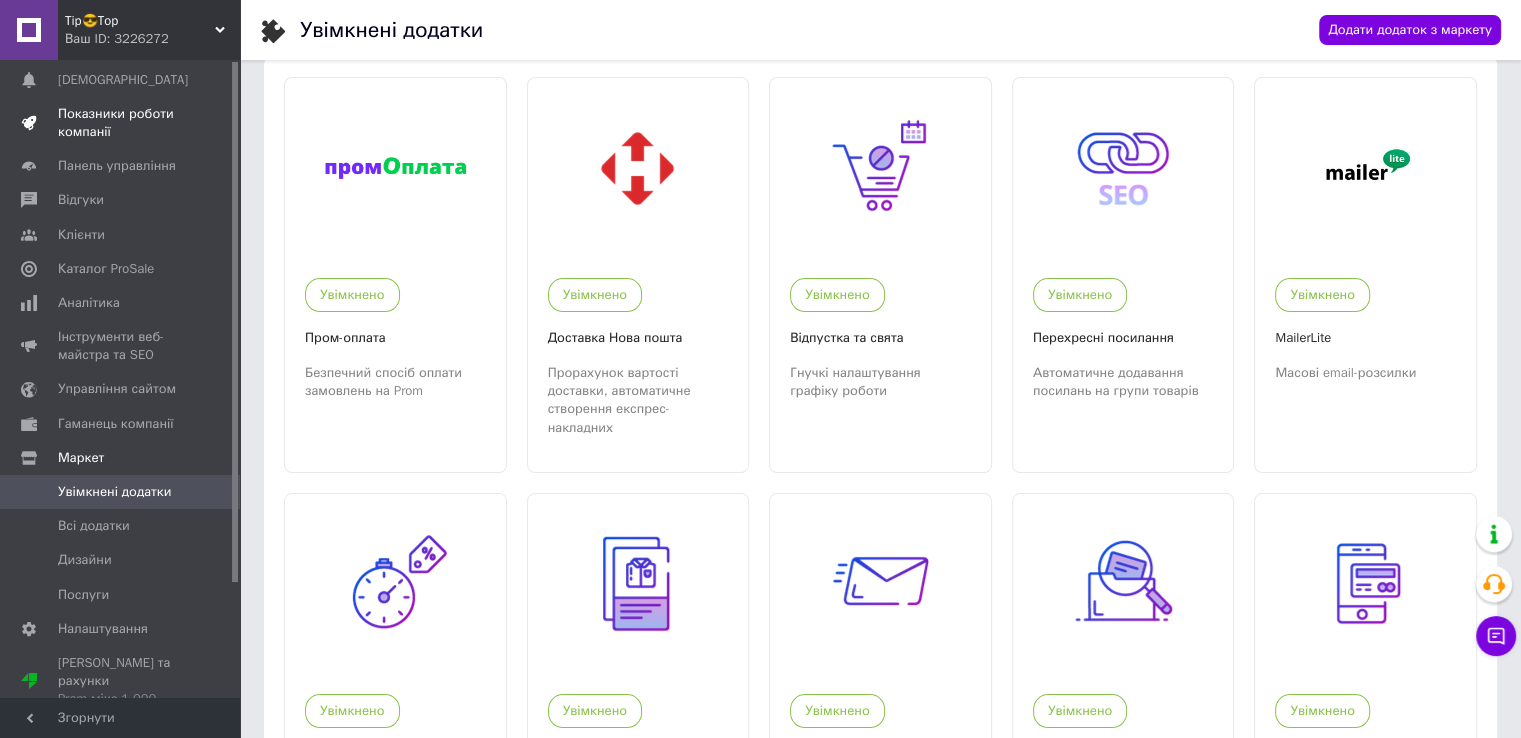 scroll, scrollTop: 0, scrollLeft: 0, axis: both 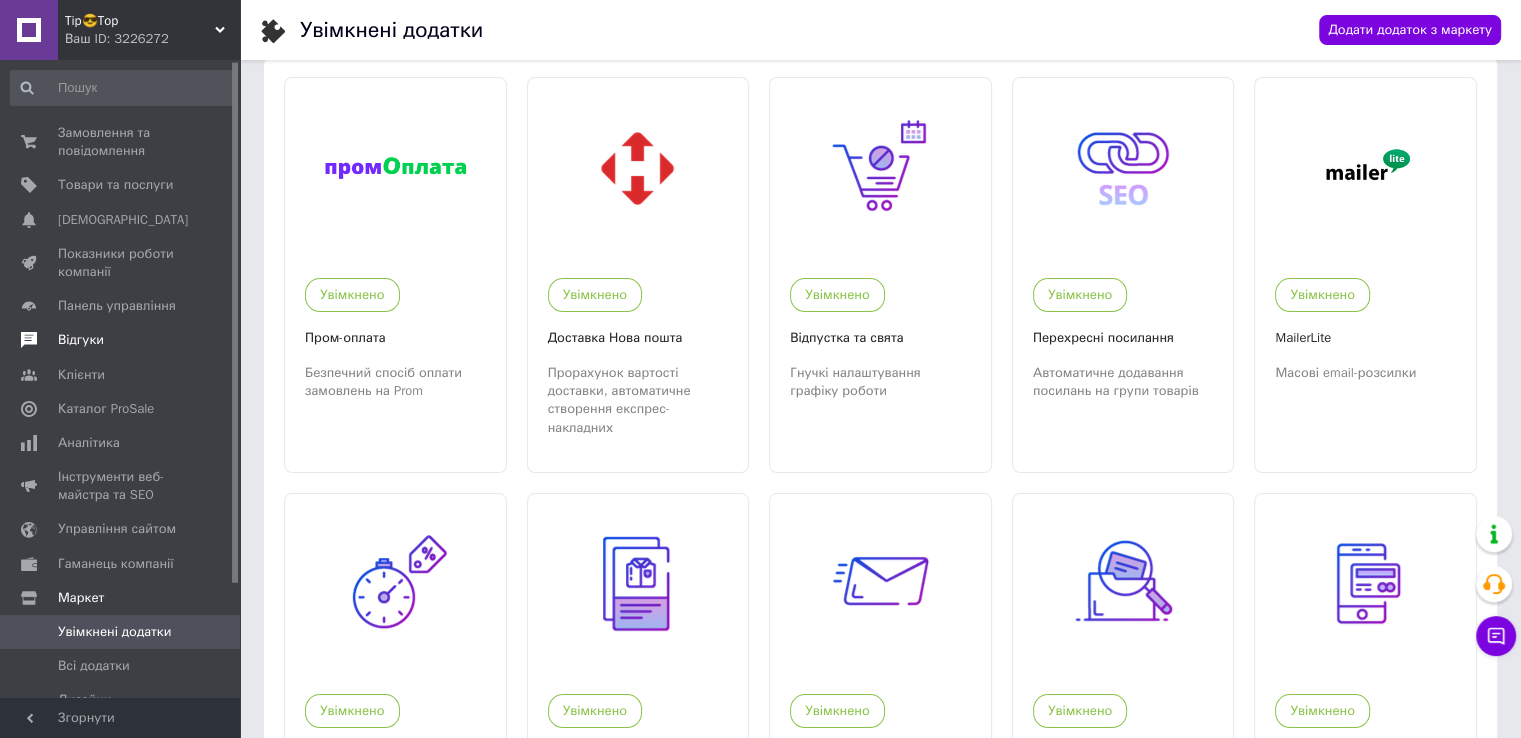 click on "Відгуки" at bounding box center (81, 340) 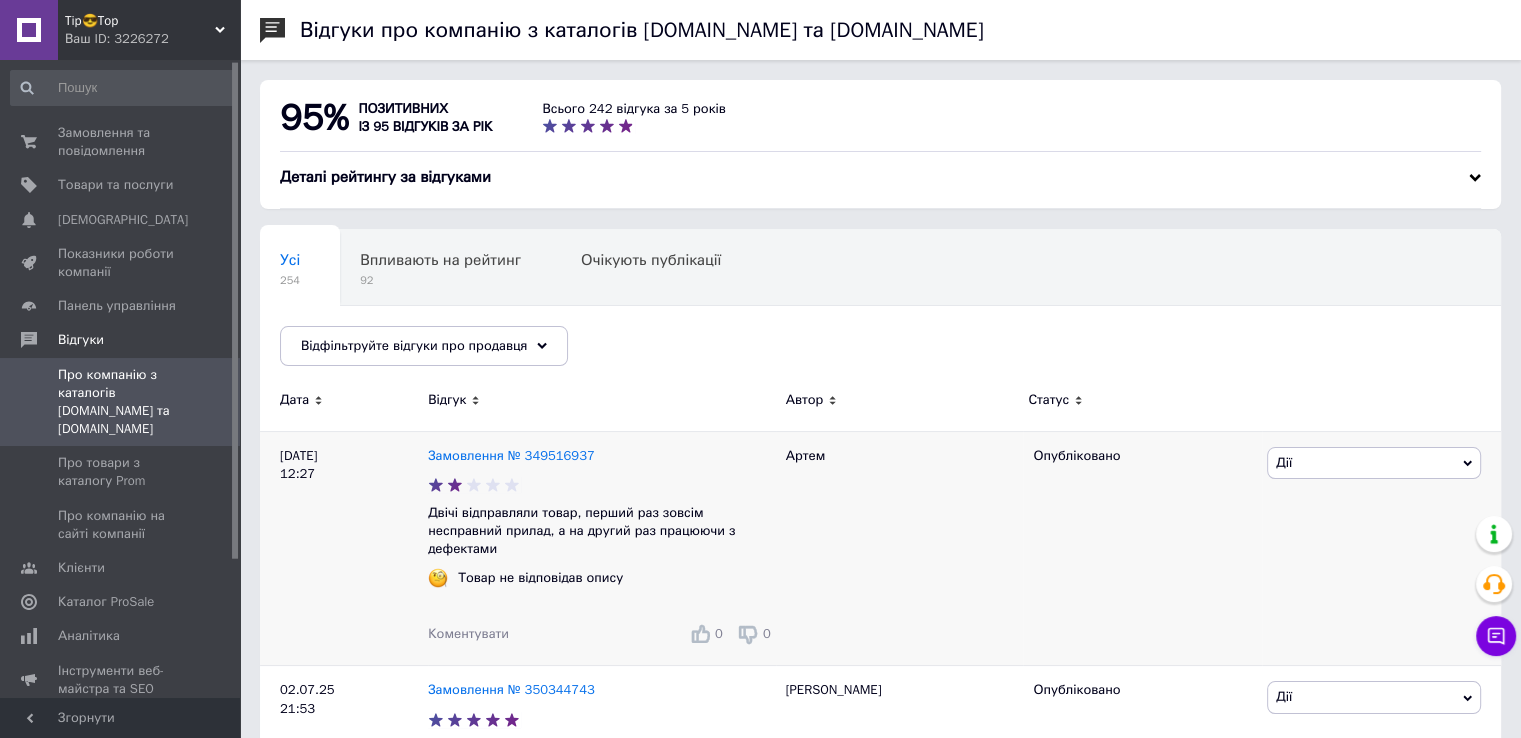 click on "Дії" at bounding box center [1374, 463] 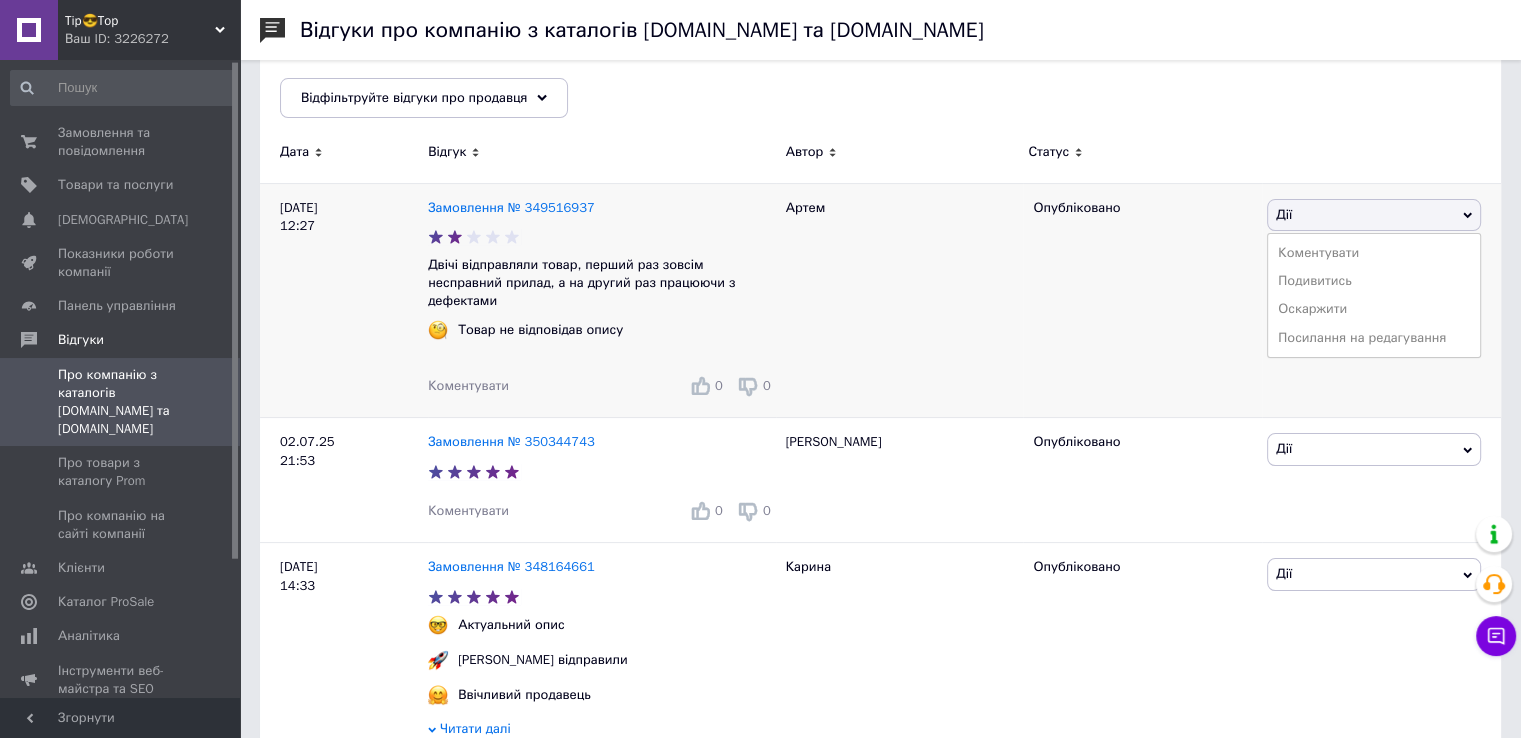 scroll, scrollTop: 251, scrollLeft: 0, axis: vertical 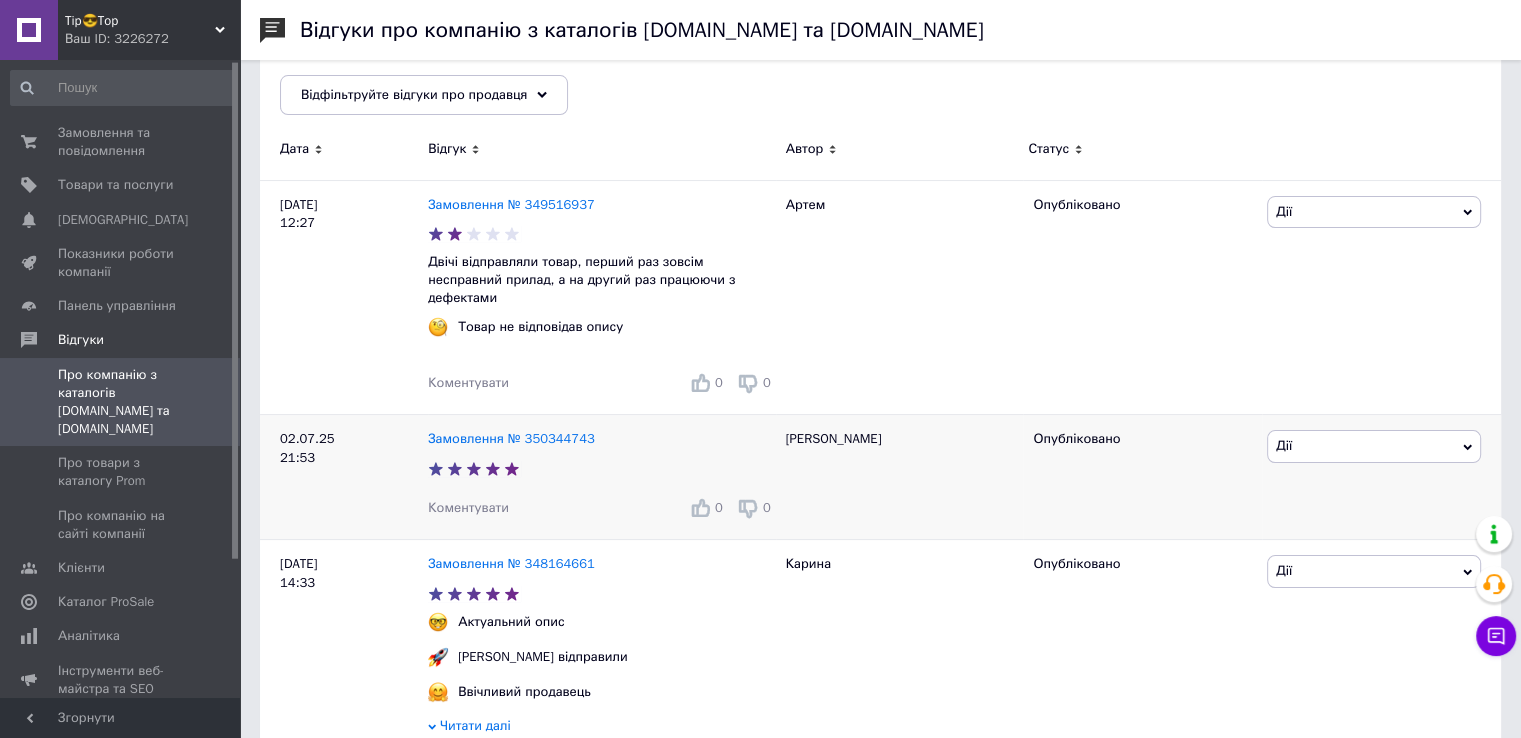 click on "Дії" at bounding box center (1374, 446) 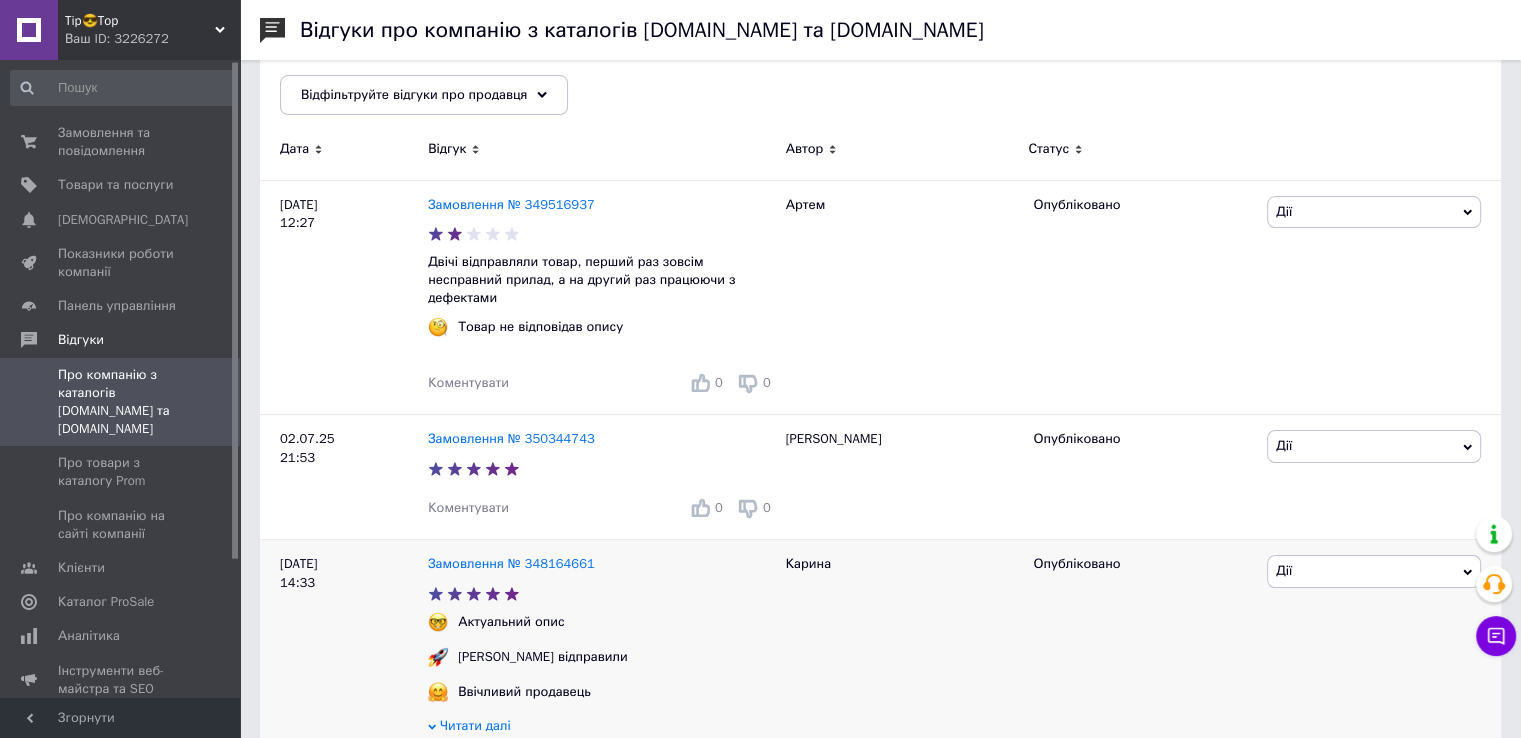 click on "Опубліковано" at bounding box center (1142, 671) 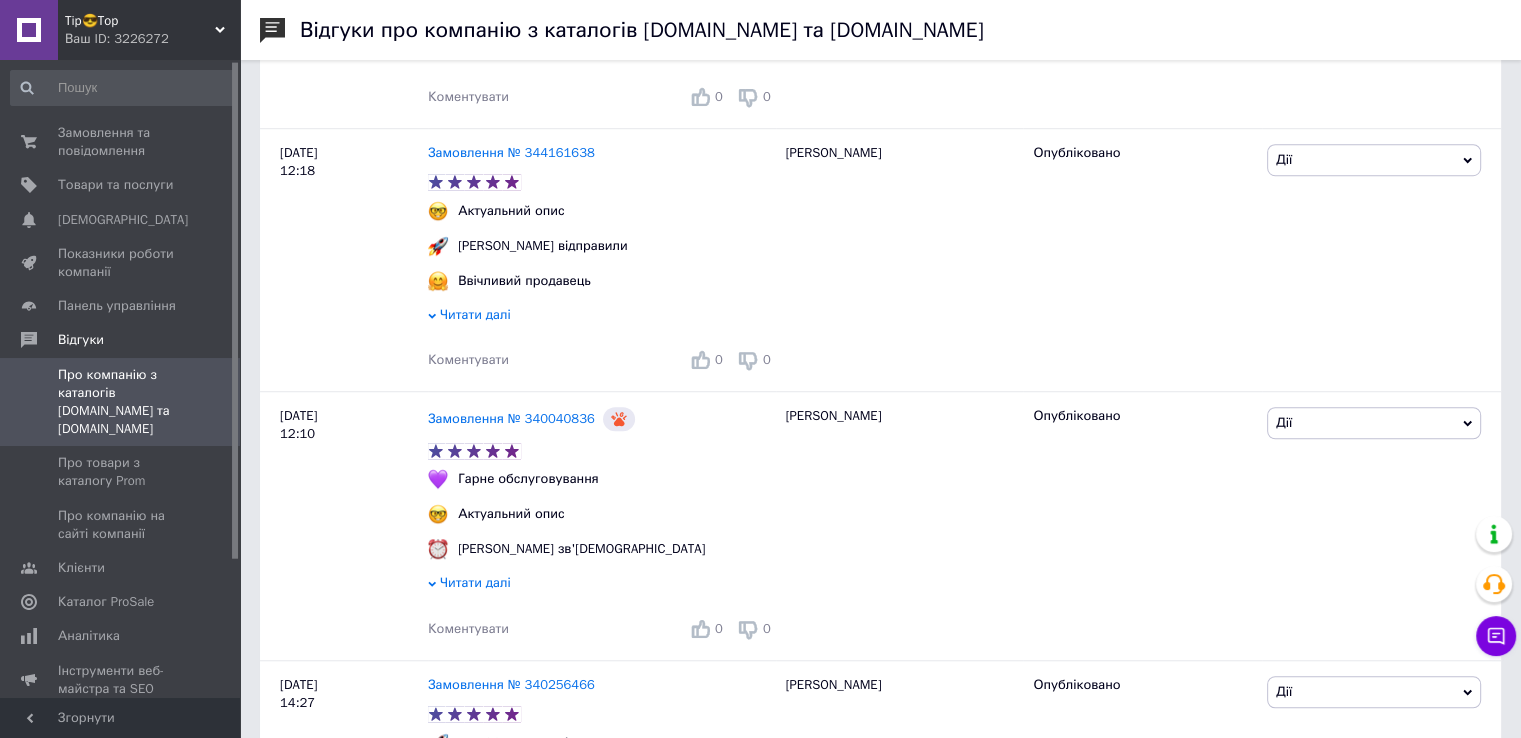 scroll, scrollTop: 1410, scrollLeft: 0, axis: vertical 